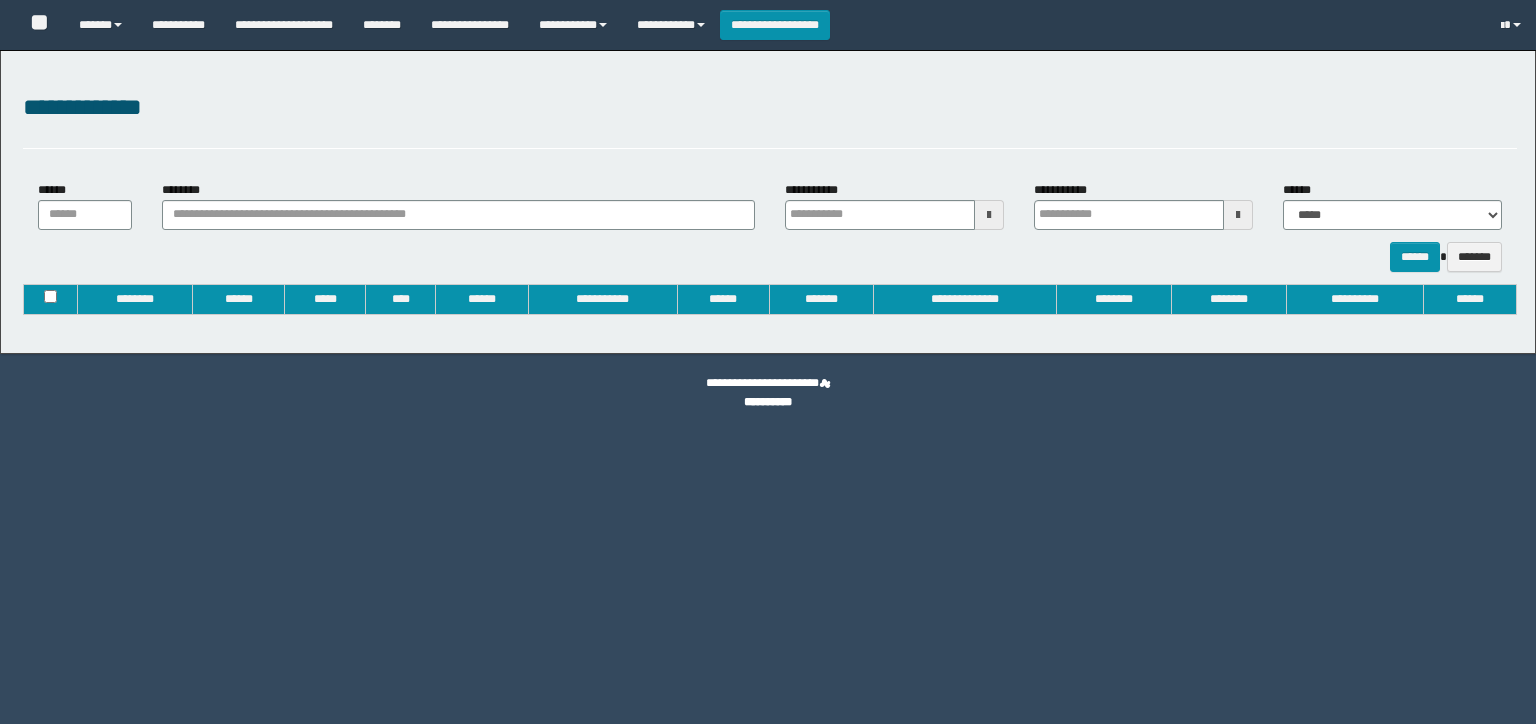 type on "**********" 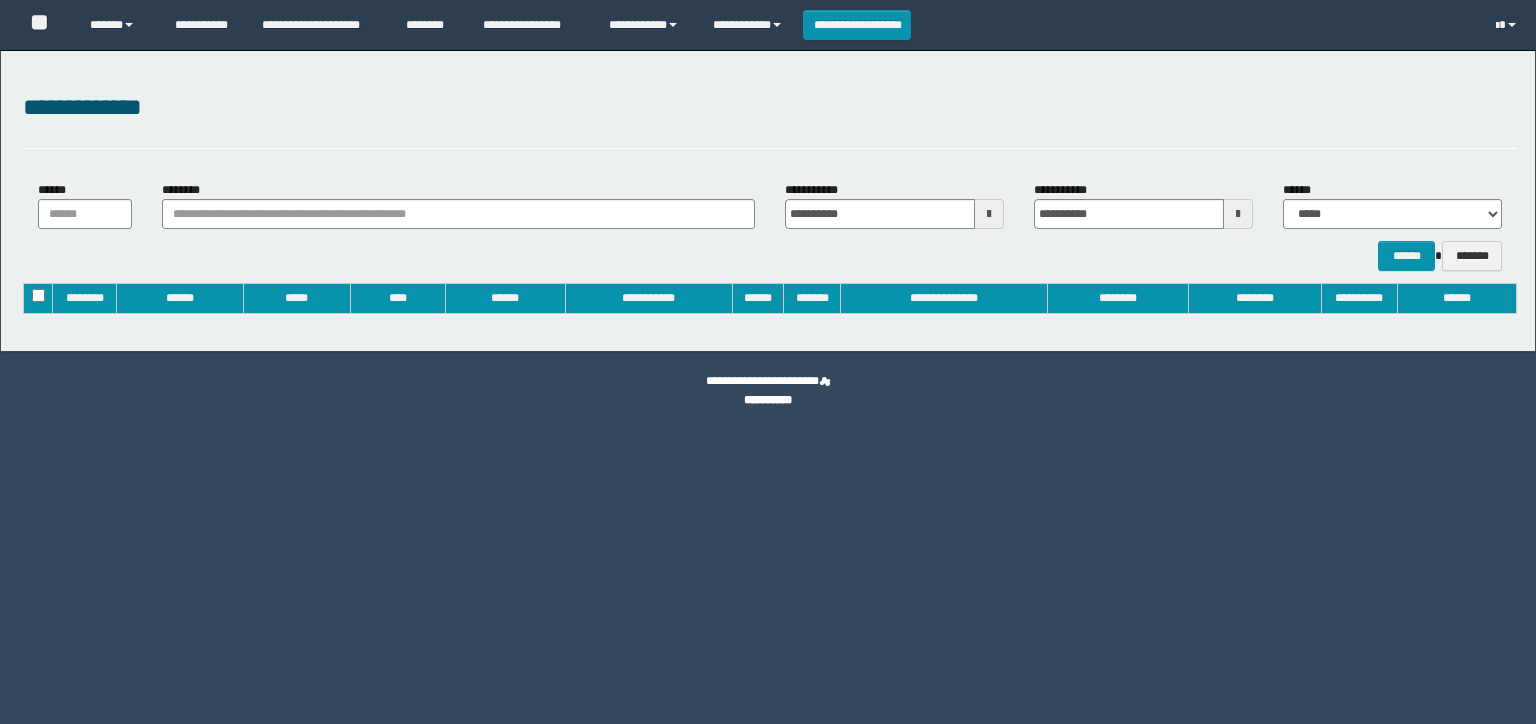 scroll, scrollTop: 0, scrollLeft: 0, axis: both 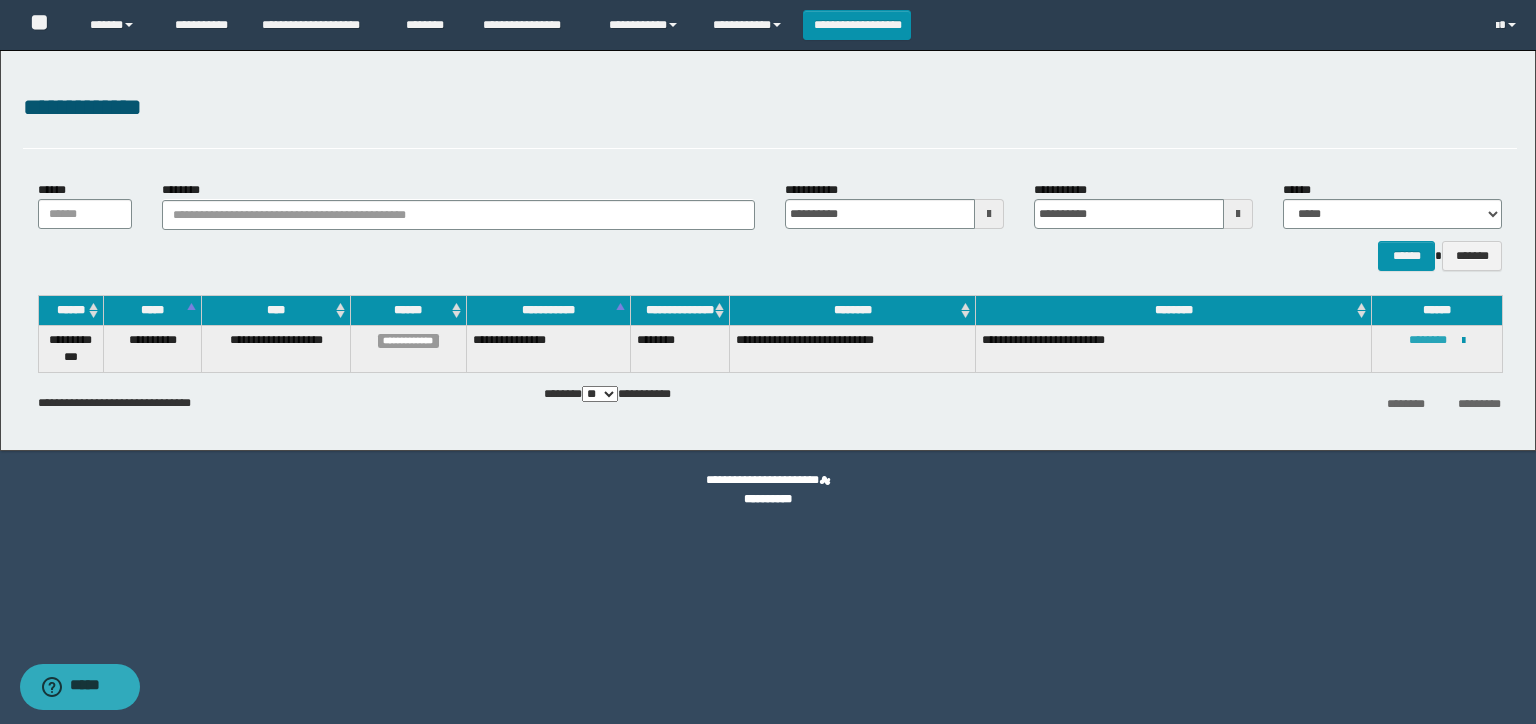 click on "********" at bounding box center [1428, 340] 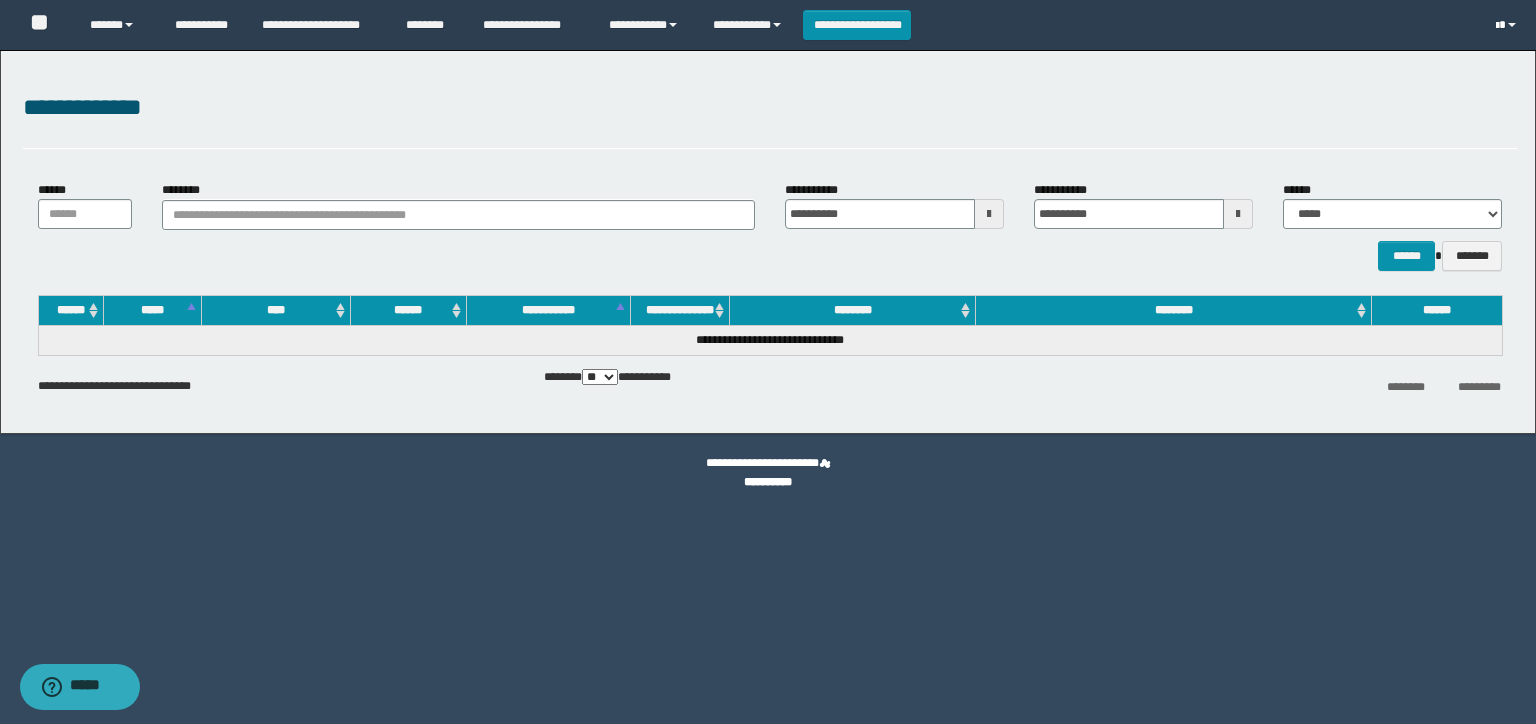 click at bounding box center (1508, 25) 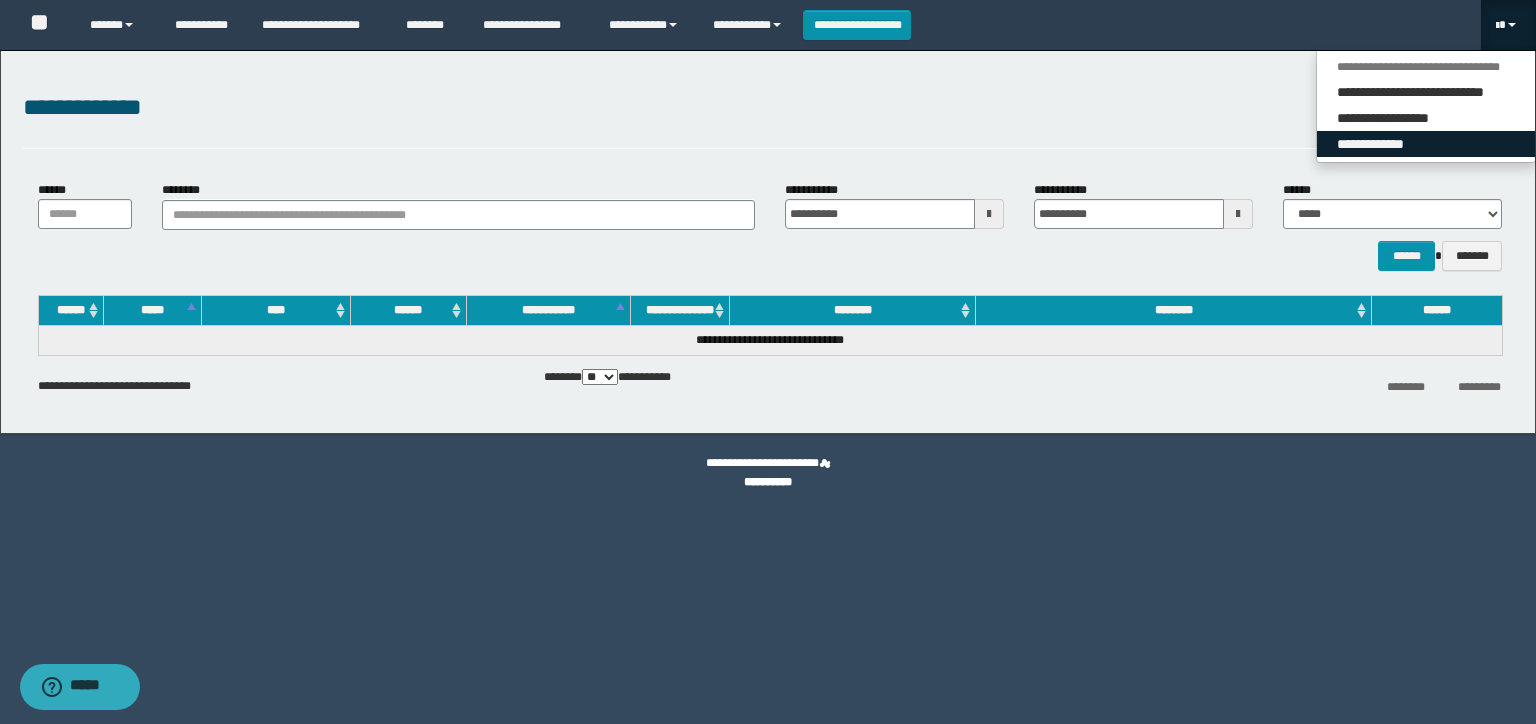 click on "**********" at bounding box center [1426, 144] 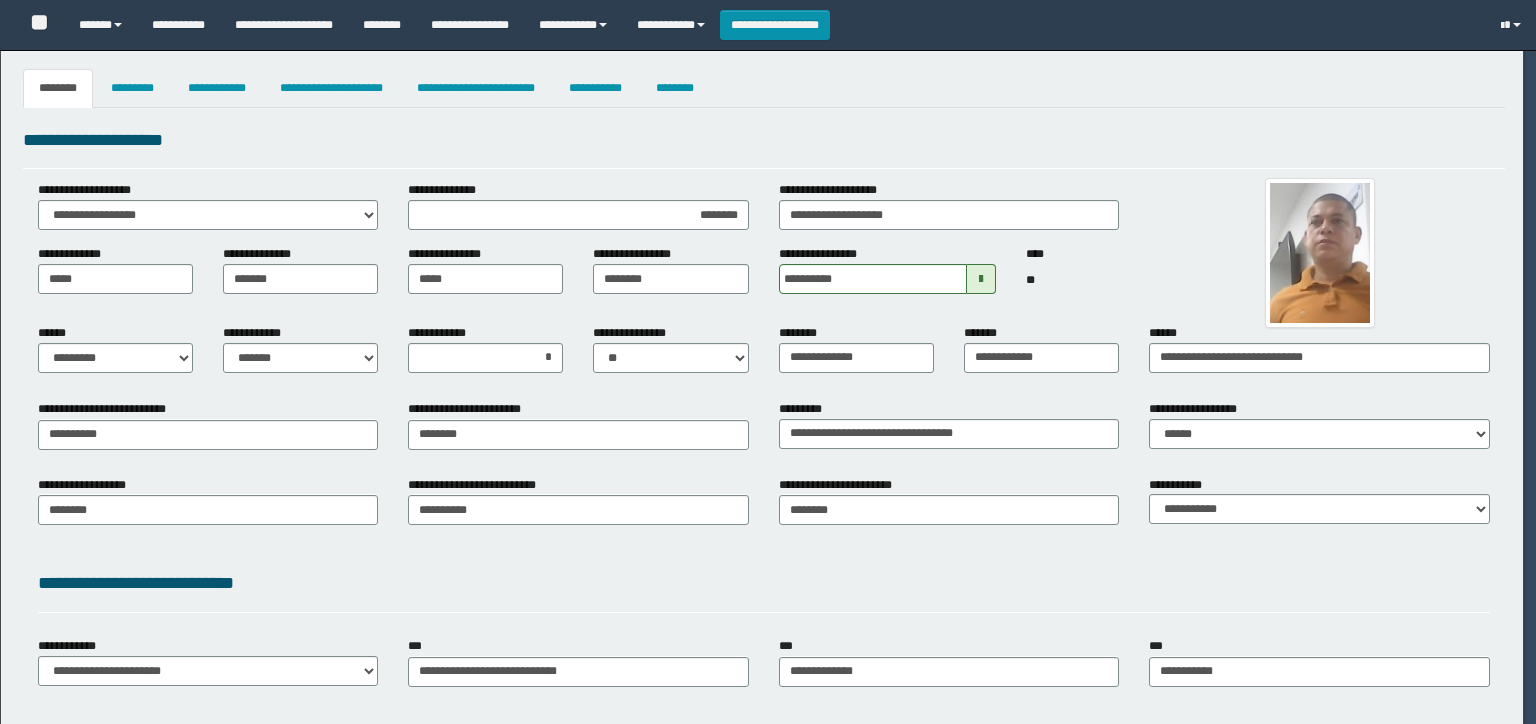 select on "*" 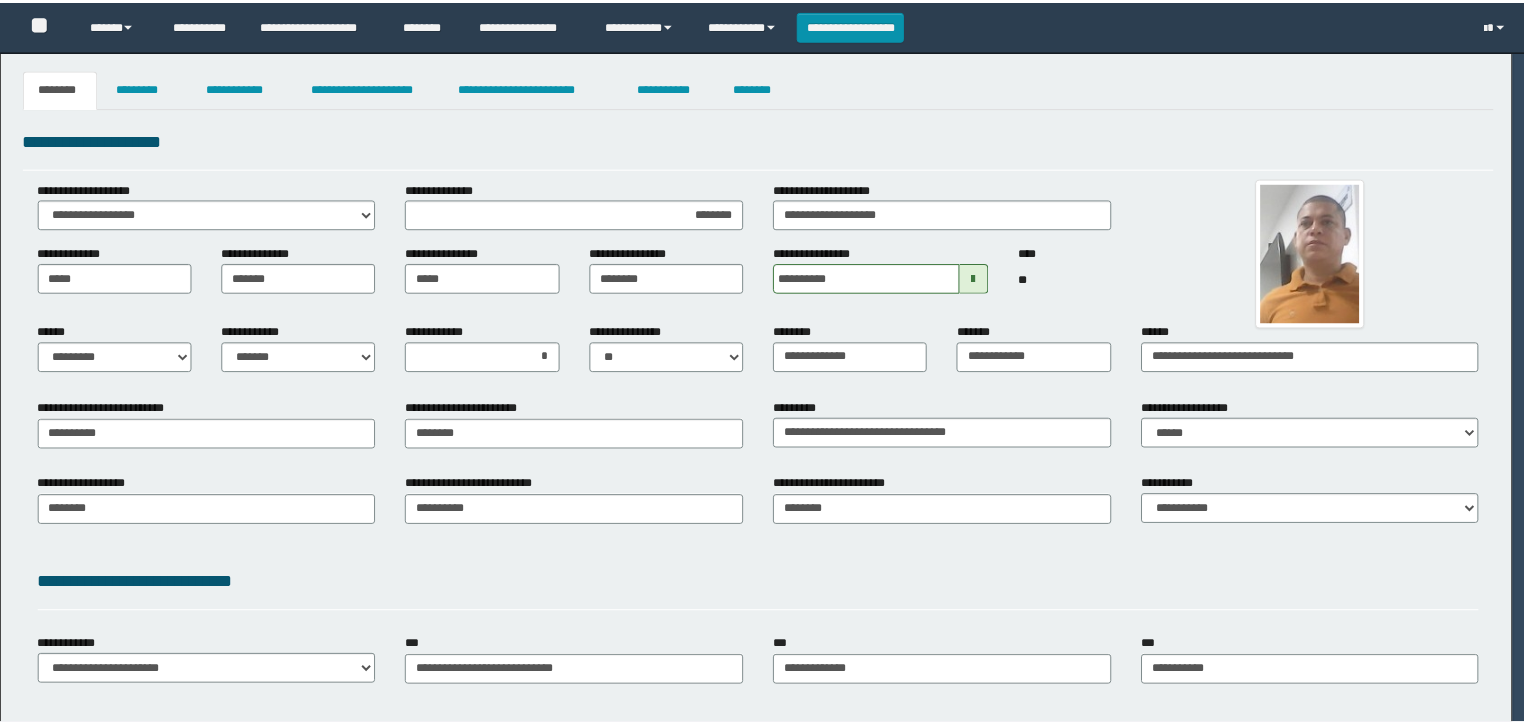 scroll, scrollTop: 0, scrollLeft: 0, axis: both 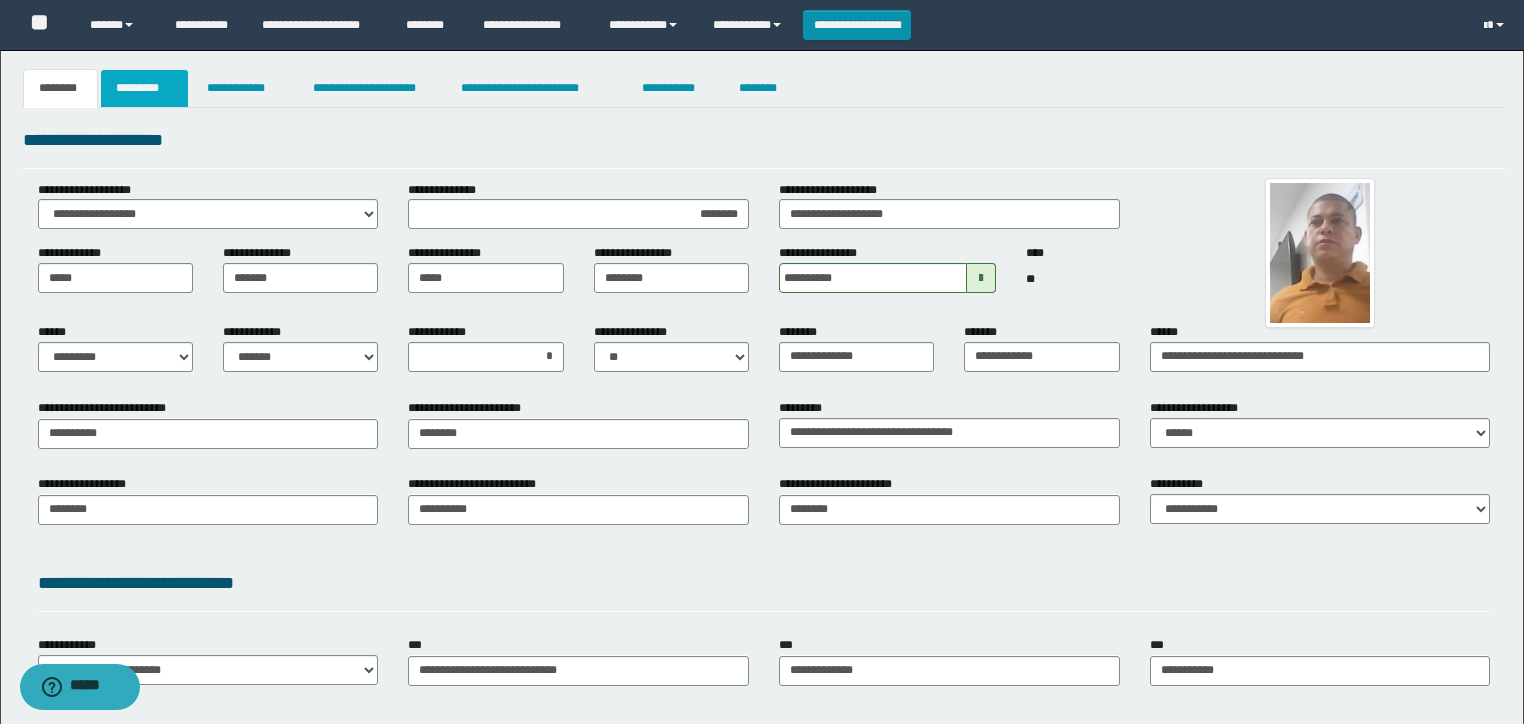 click on "*********" at bounding box center [144, 88] 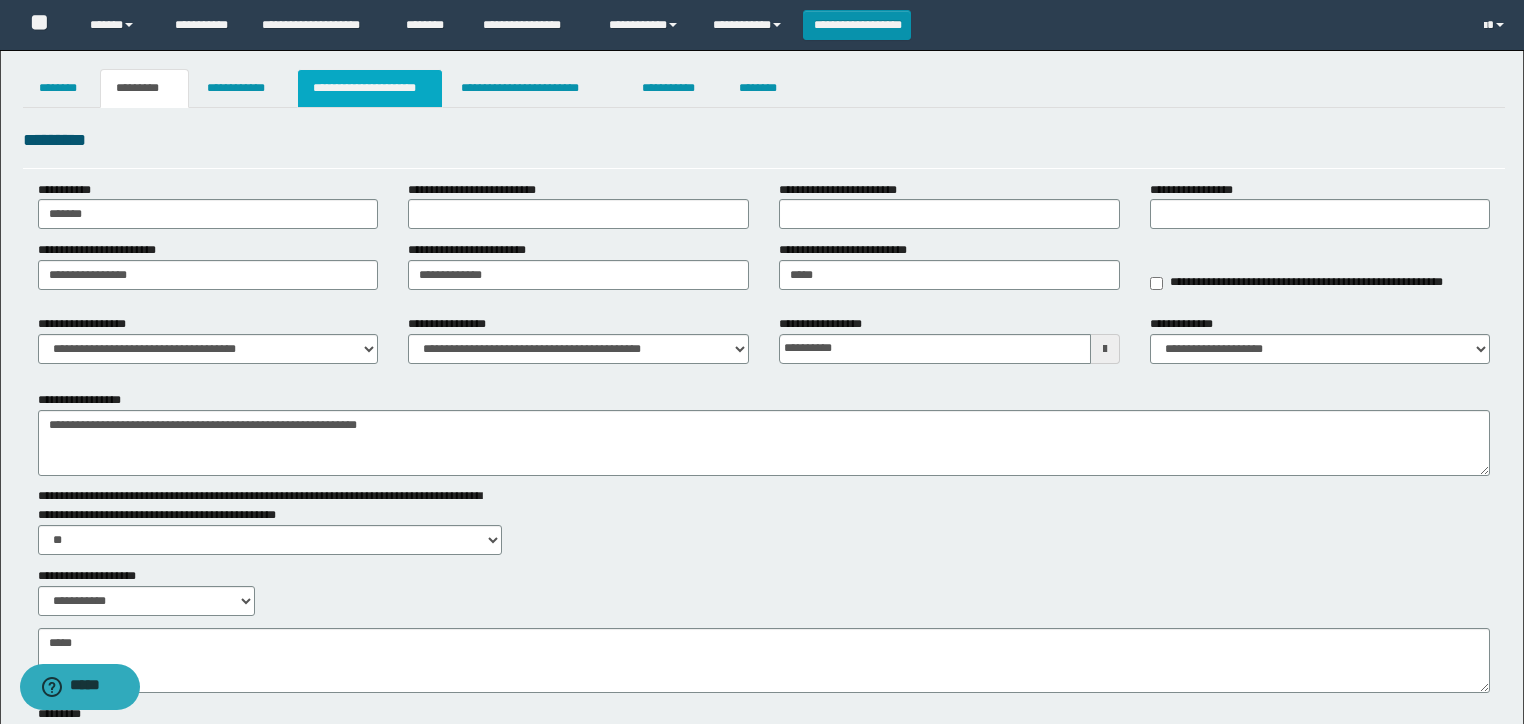 click on "**********" at bounding box center [370, 88] 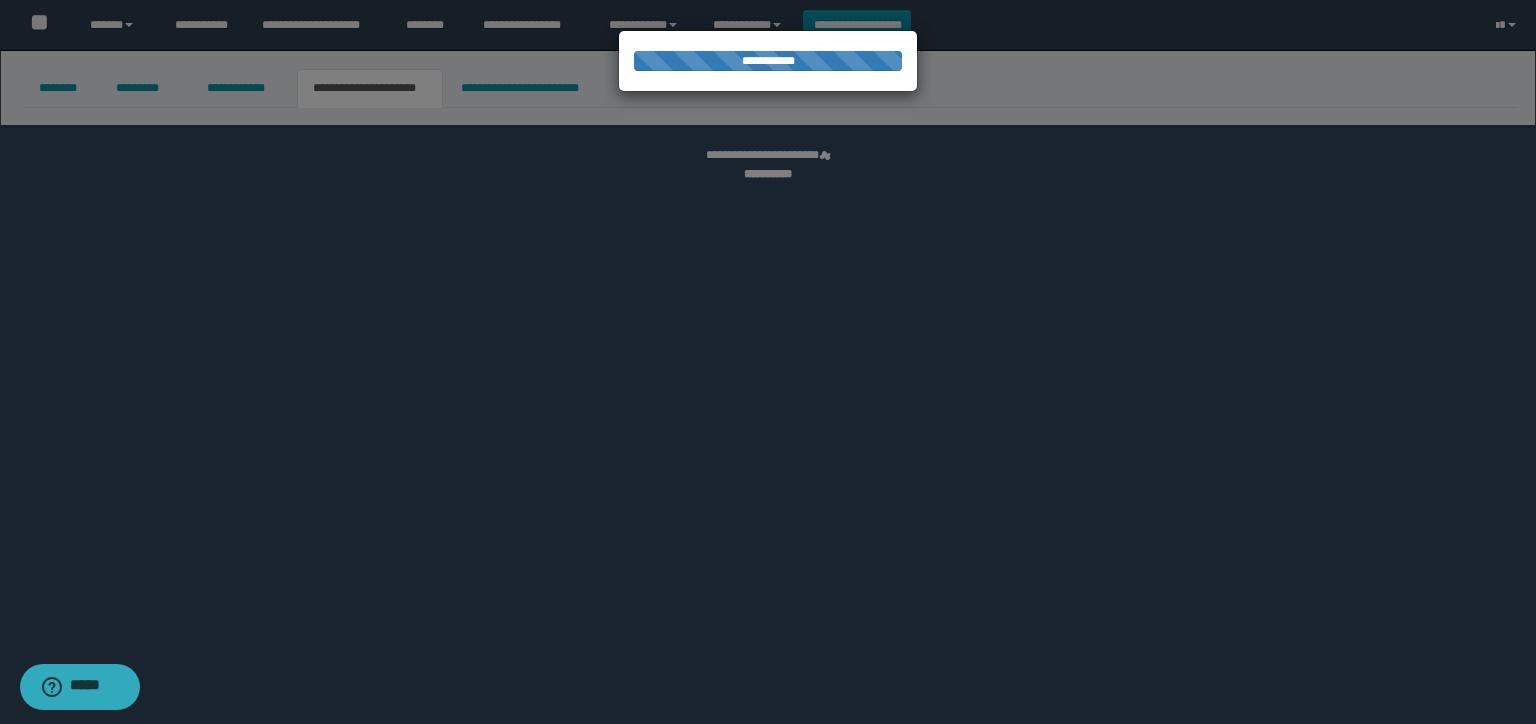 select on "*" 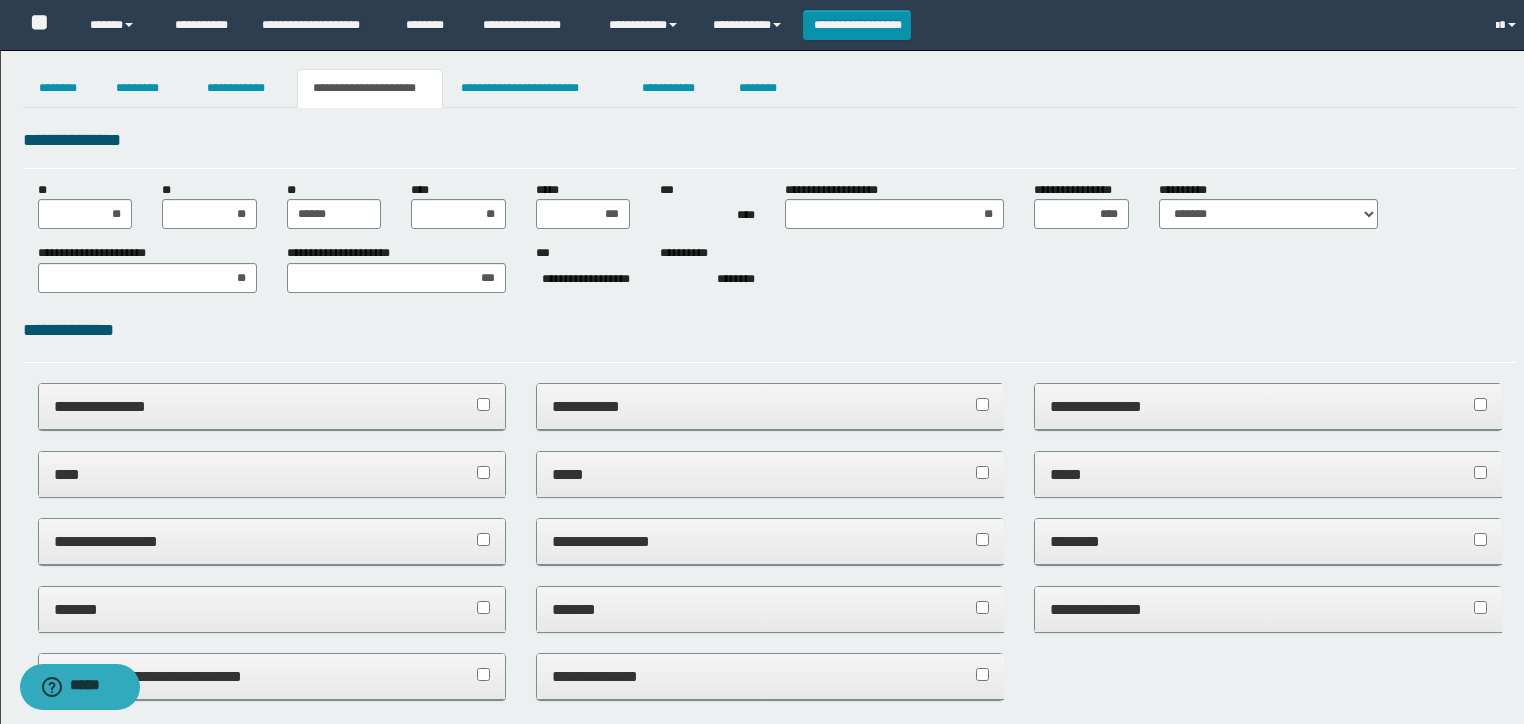 scroll, scrollTop: 0, scrollLeft: 0, axis: both 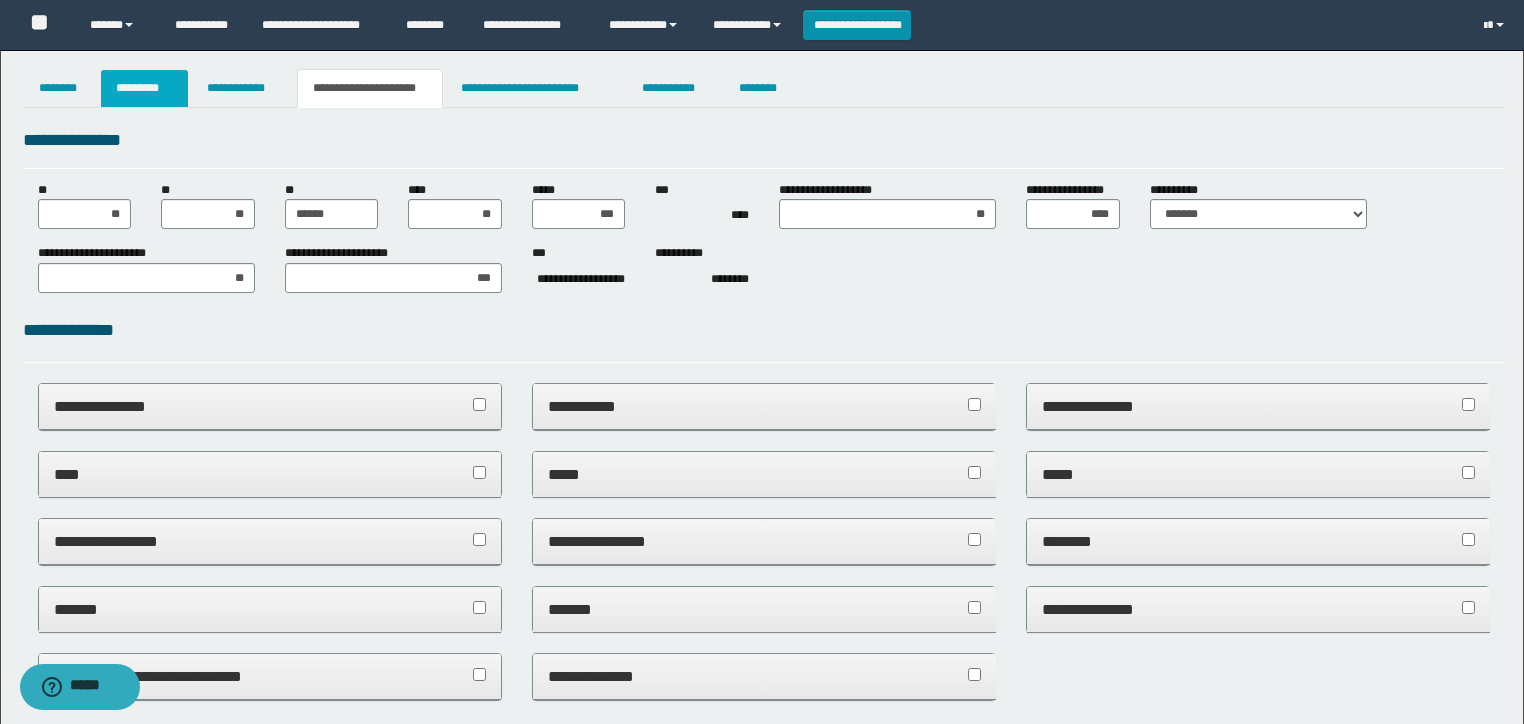 click on "*********" at bounding box center [144, 88] 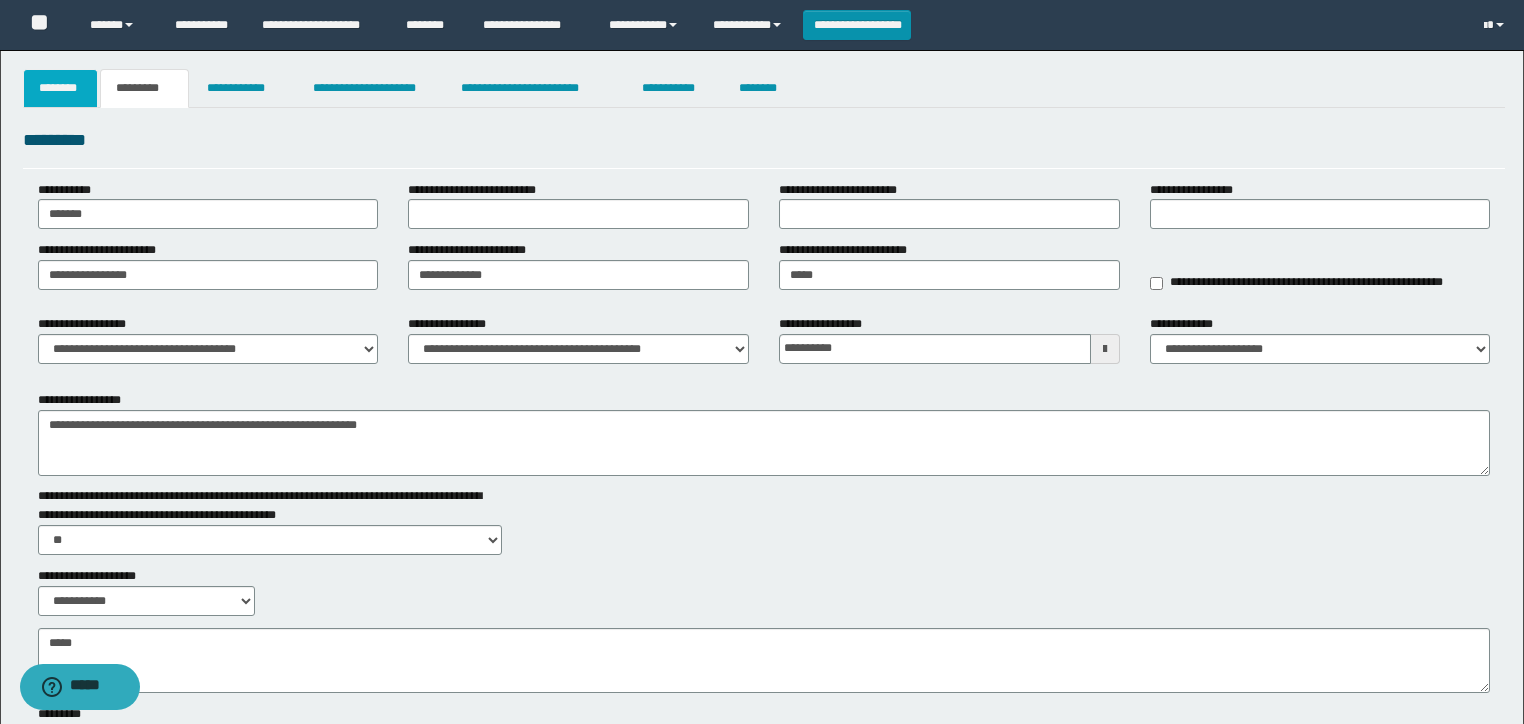 click on "********" at bounding box center [61, 88] 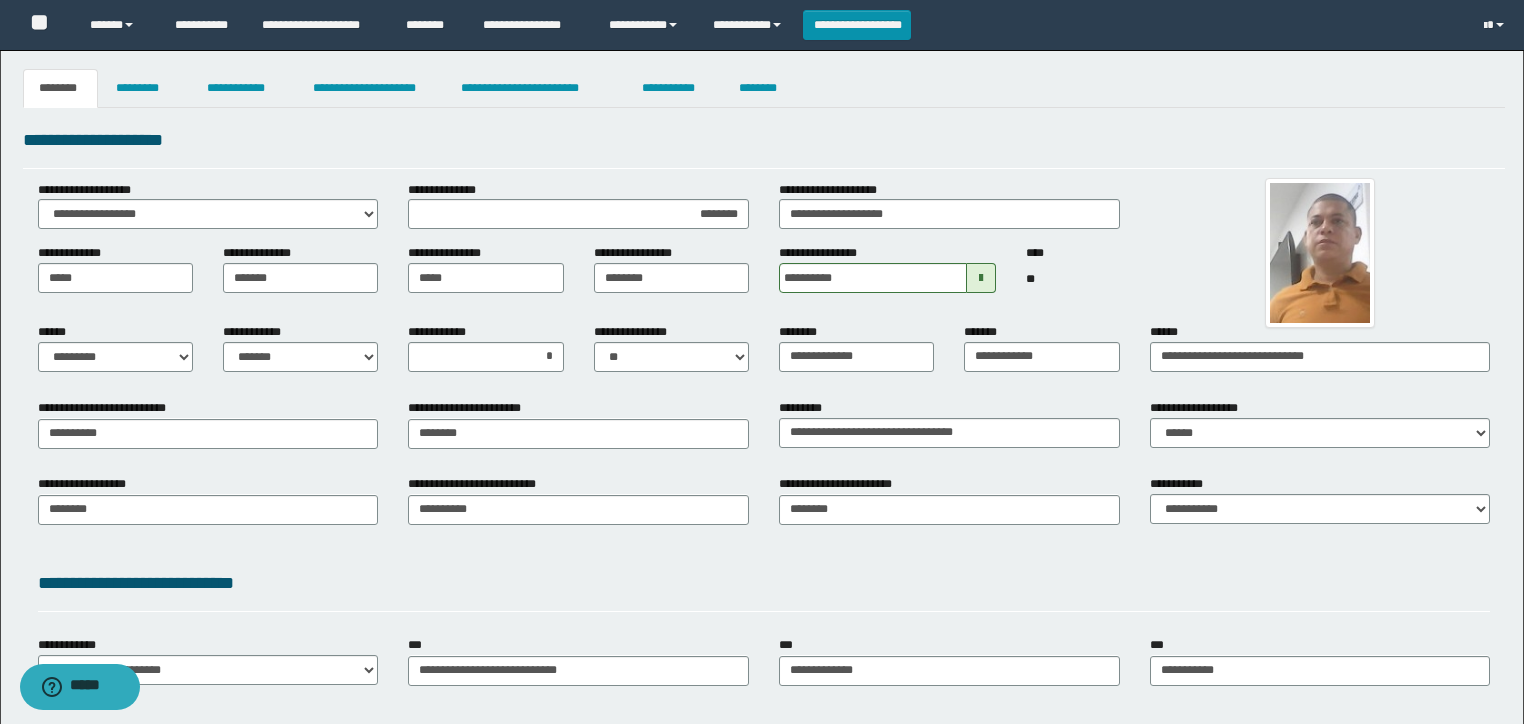 click on "**********" at bounding box center [762, 493] 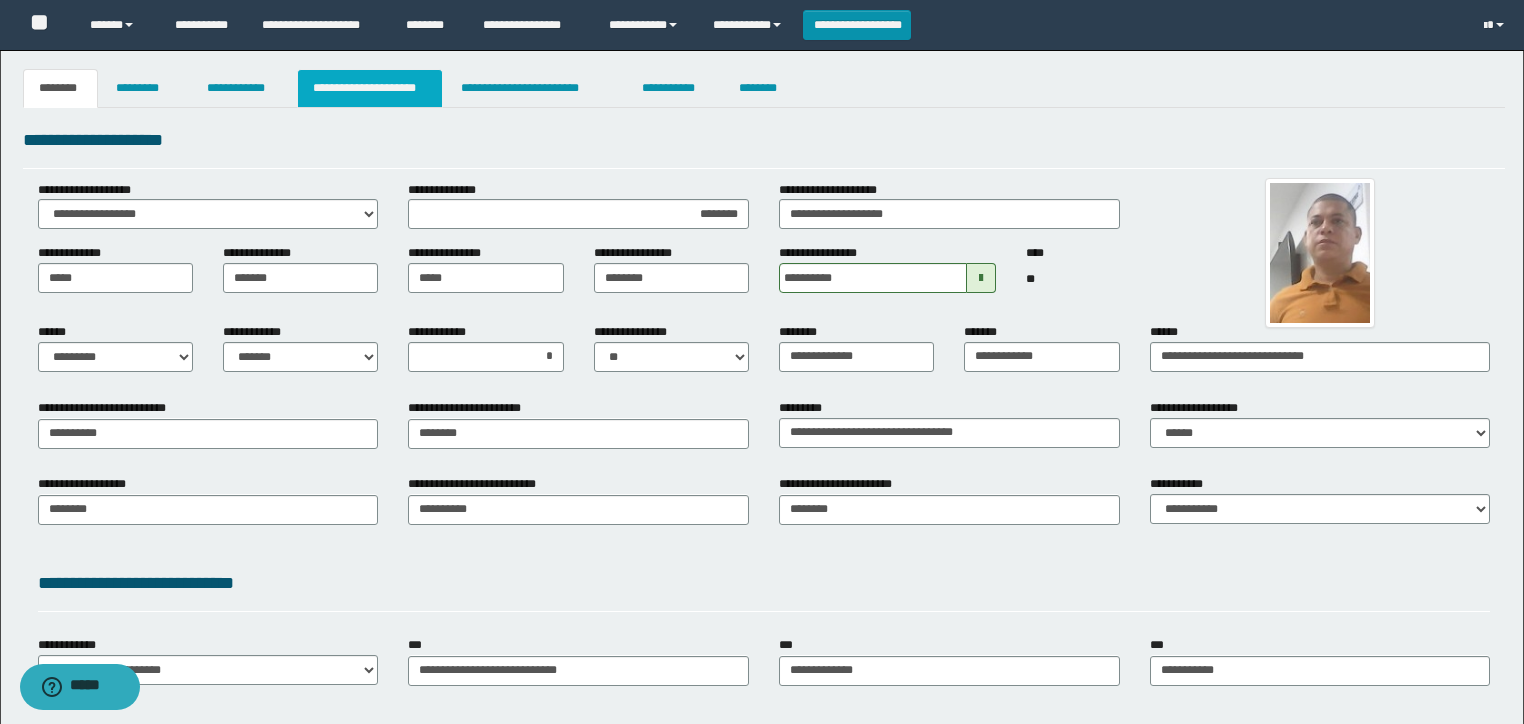 click on "**********" at bounding box center (370, 88) 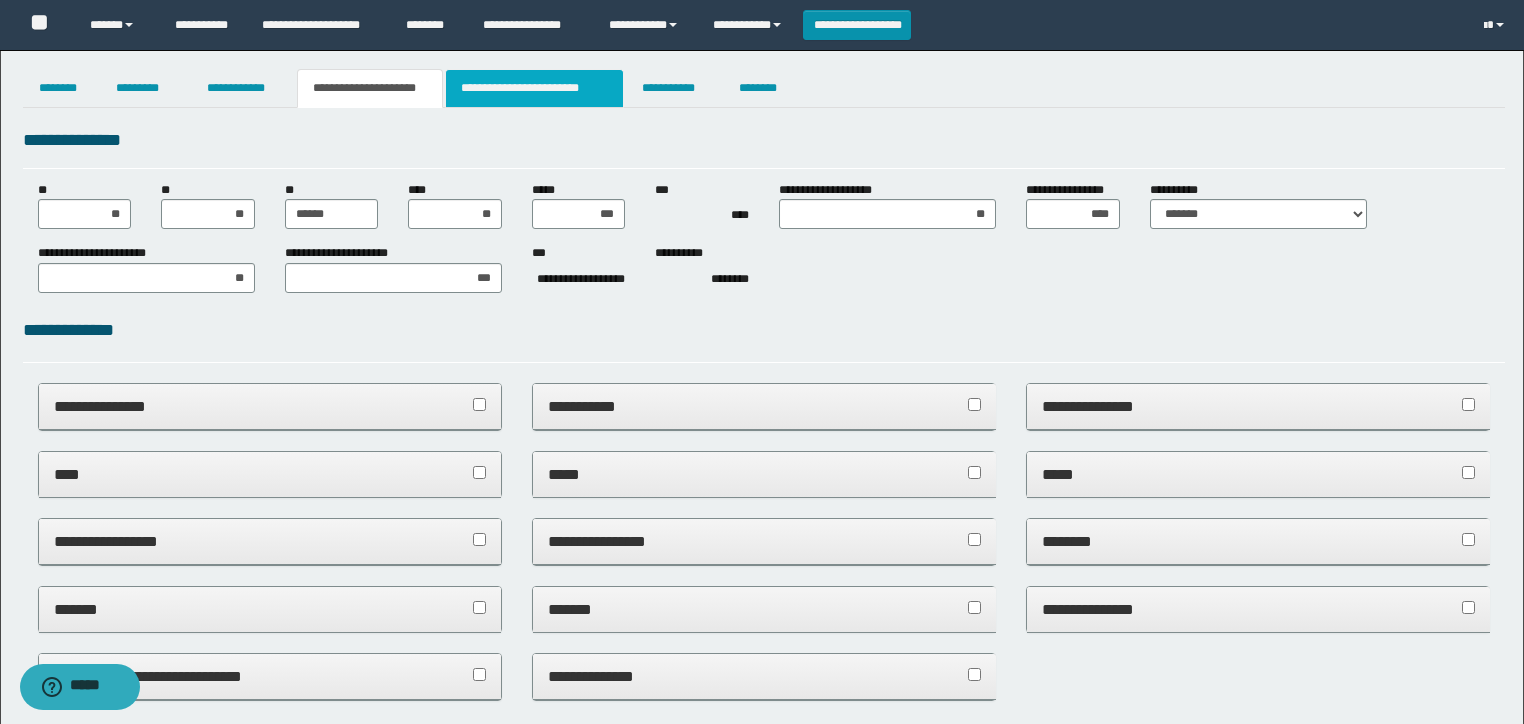 click on "**********" at bounding box center (534, 88) 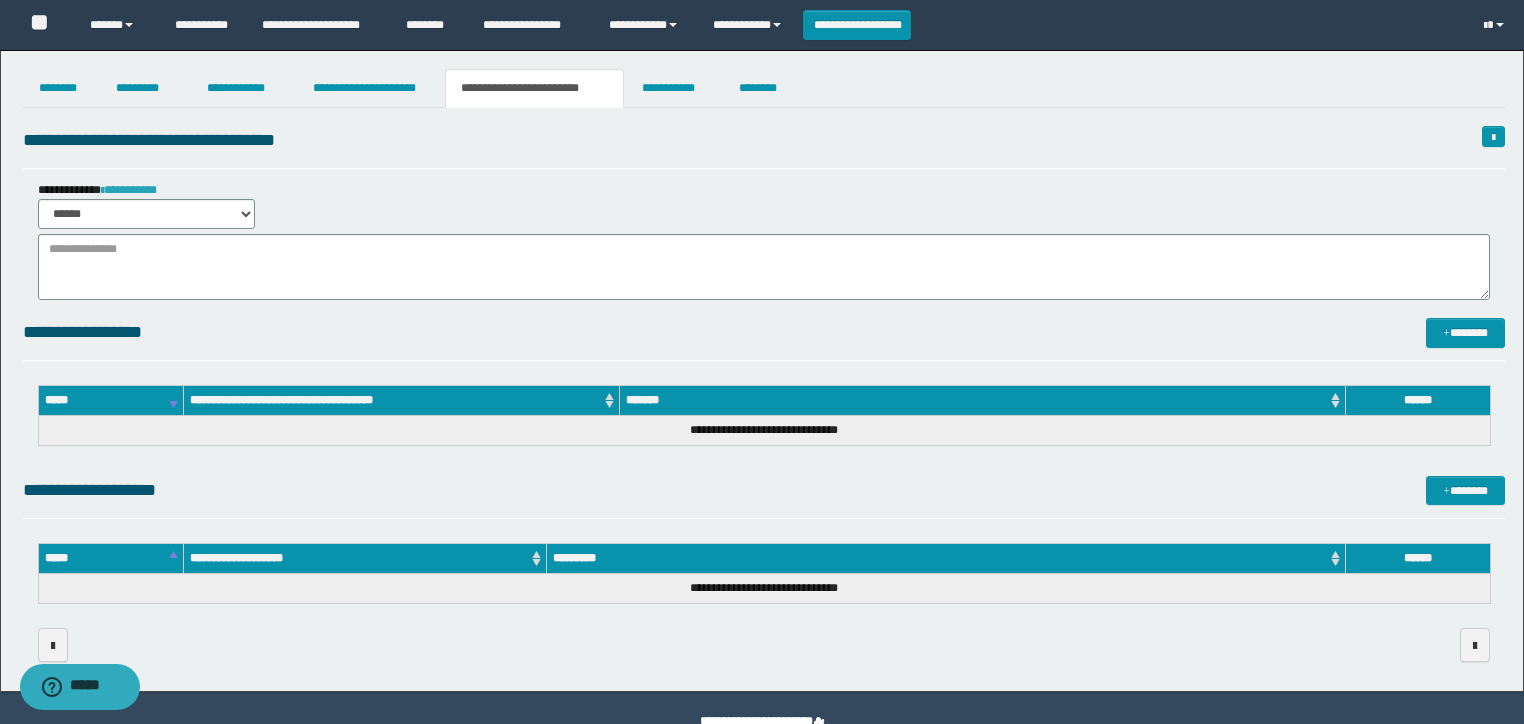 click on "**********" at bounding box center (129, 190) 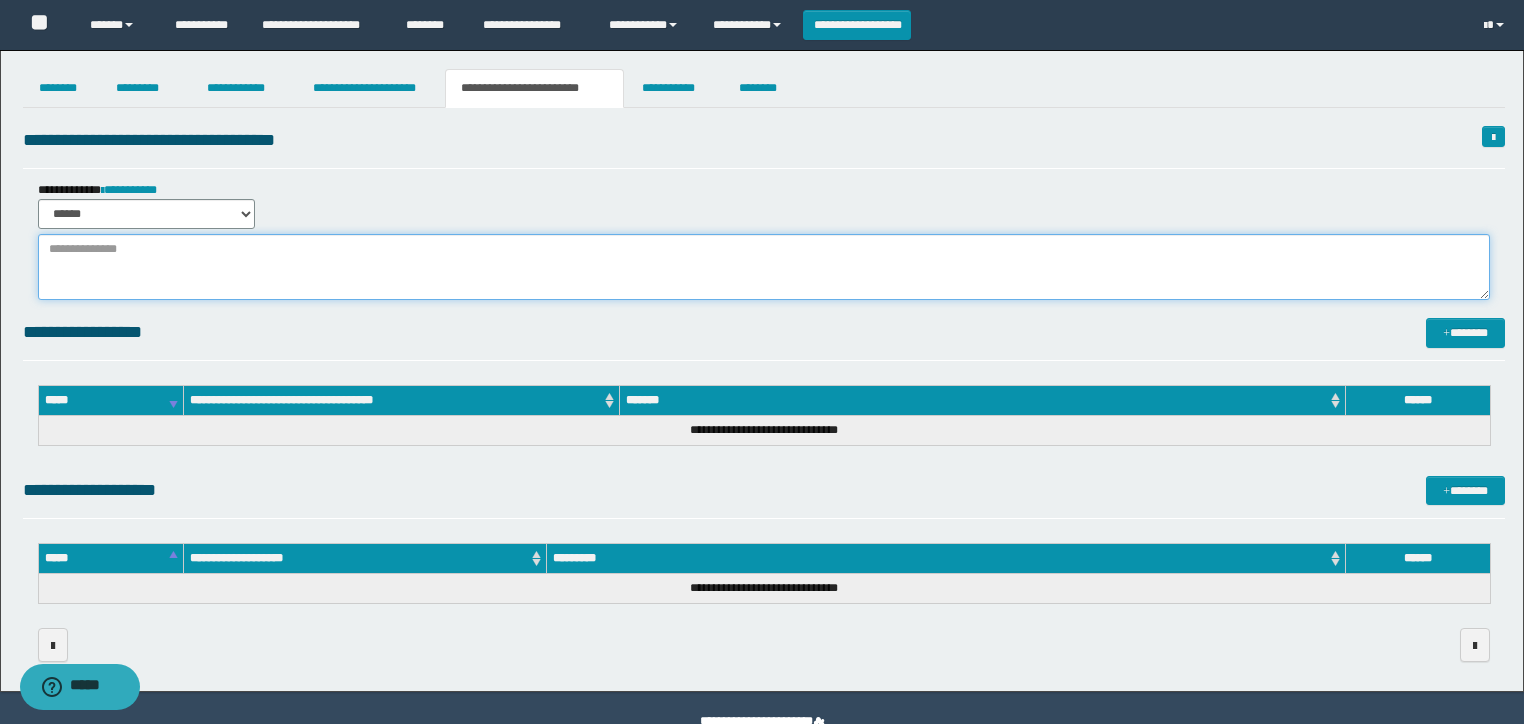 click at bounding box center (764, 267) 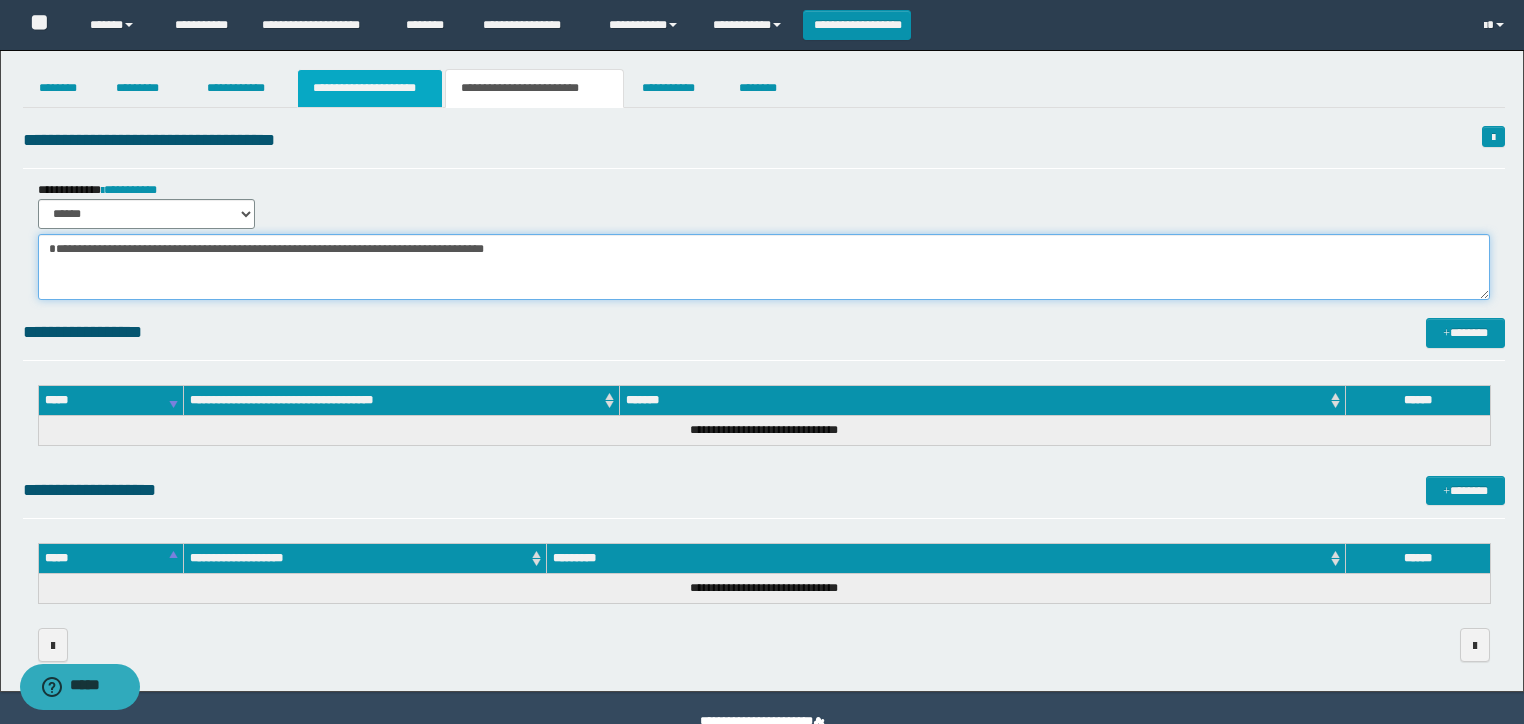 type on "**********" 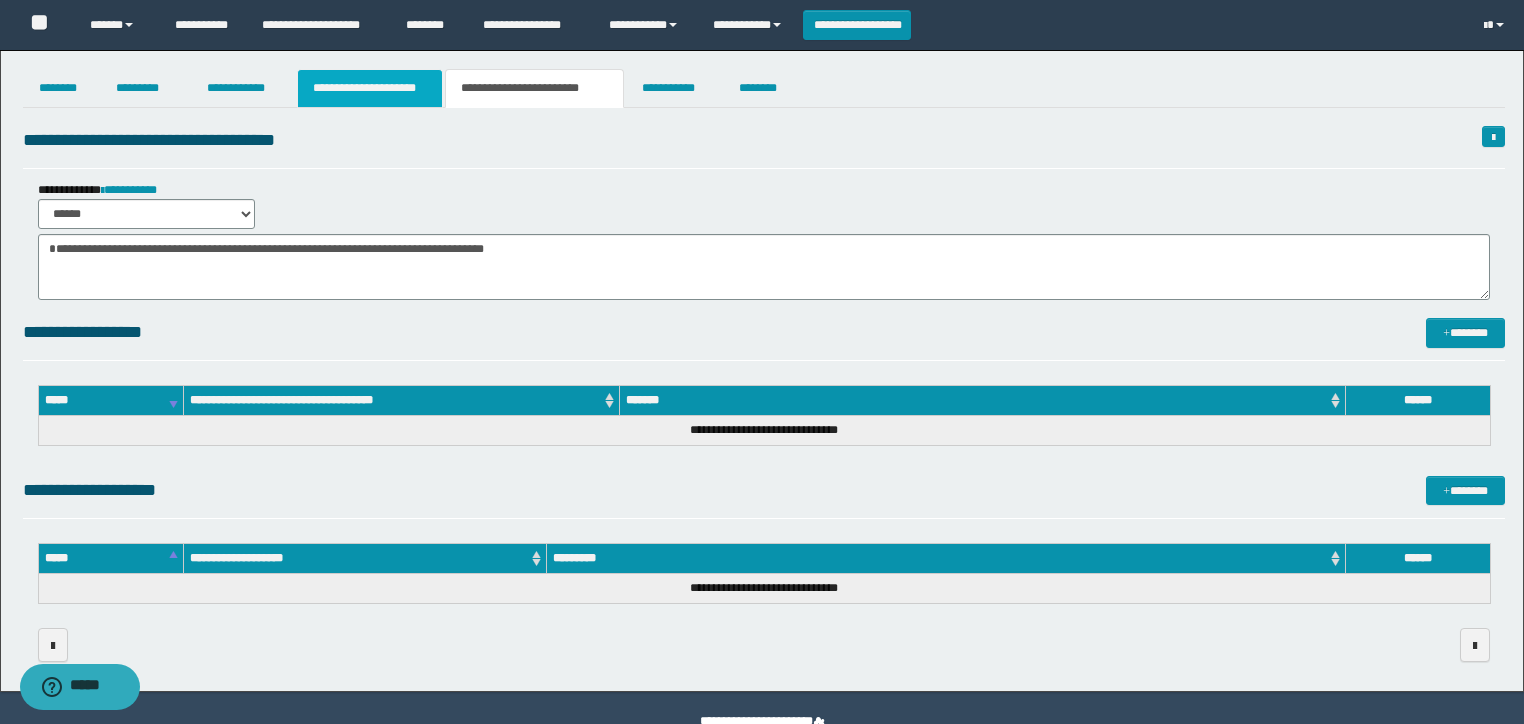 click on "**********" at bounding box center [370, 88] 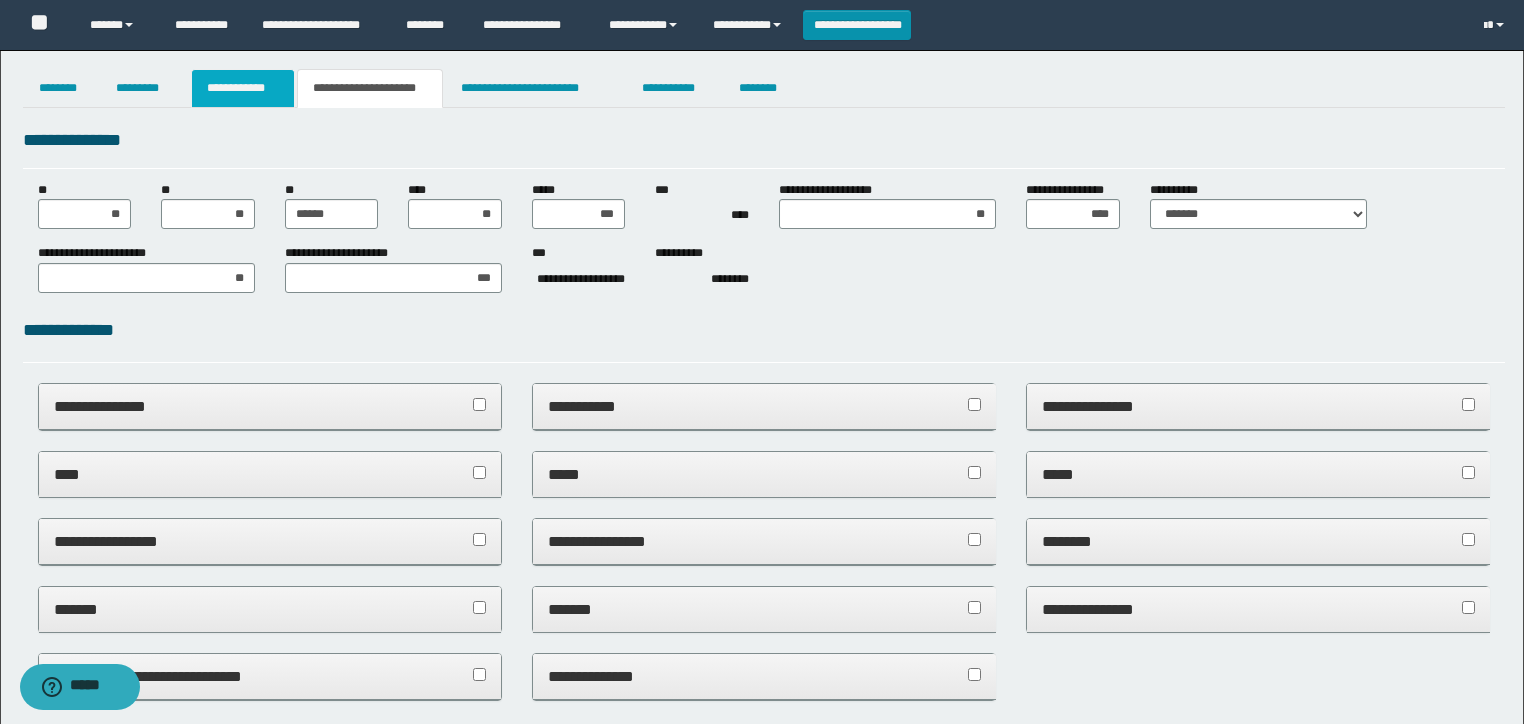 click on "**********" at bounding box center (243, 88) 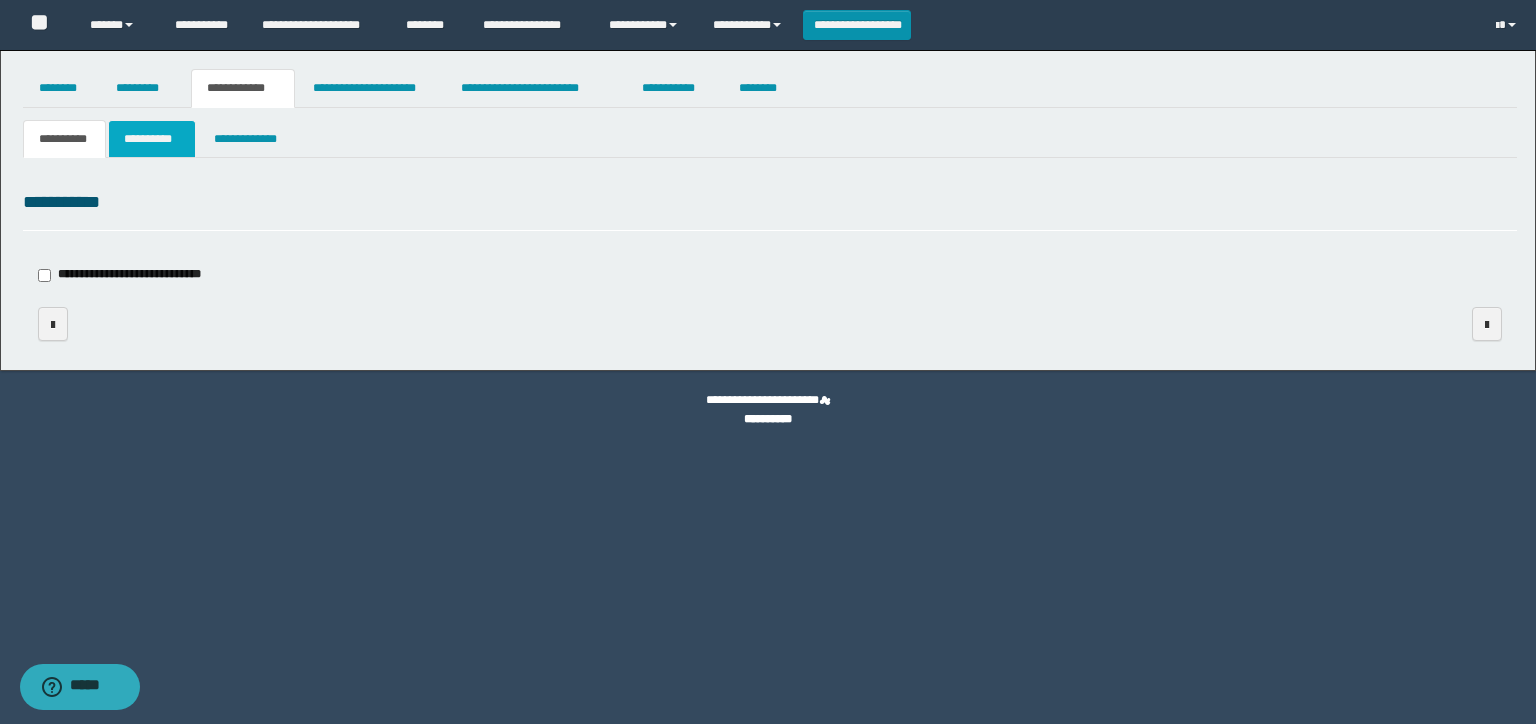 click on "**********" at bounding box center [152, 139] 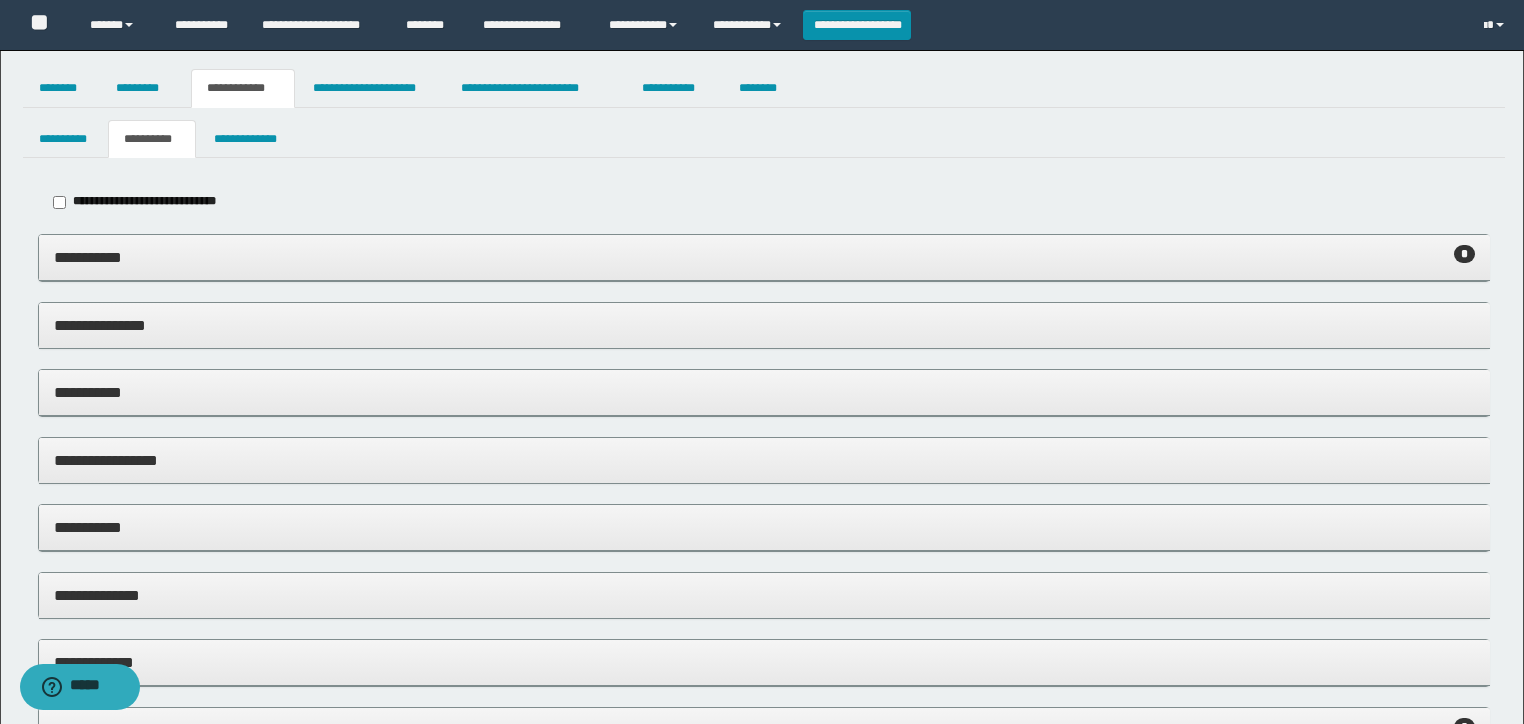 click on "**********" at bounding box center [764, 257] 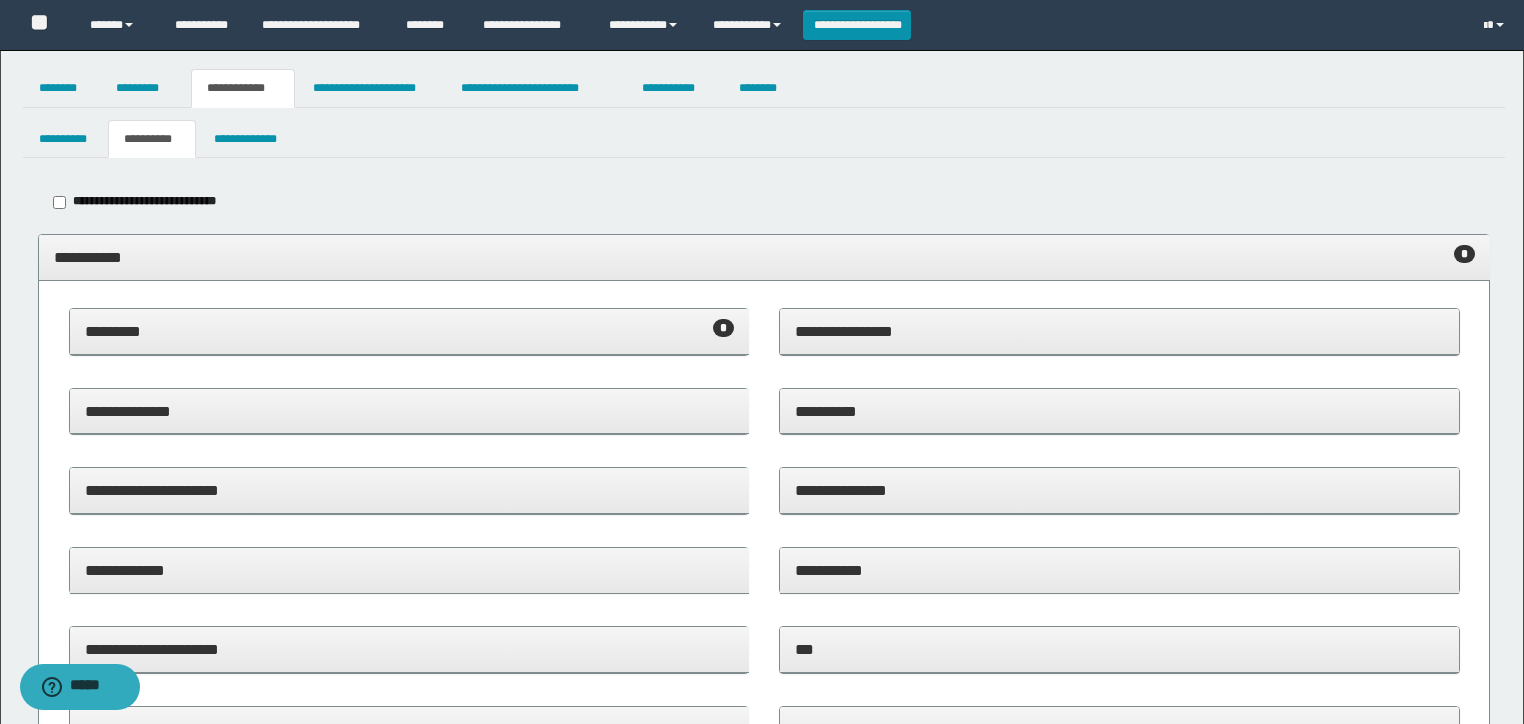click on "********* *" at bounding box center [409, 332] 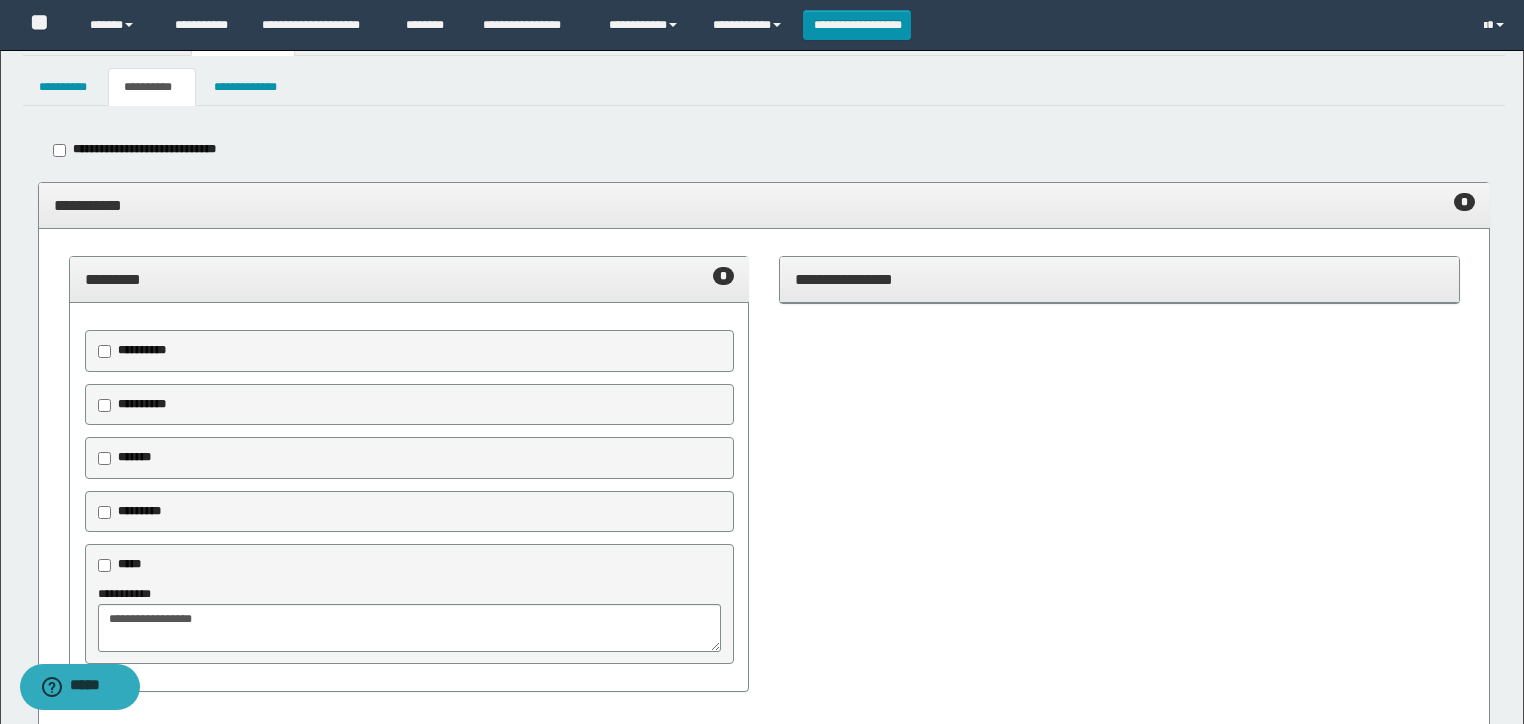 scroll, scrollTop: 80, scrollLeft: 0, axis: vertical 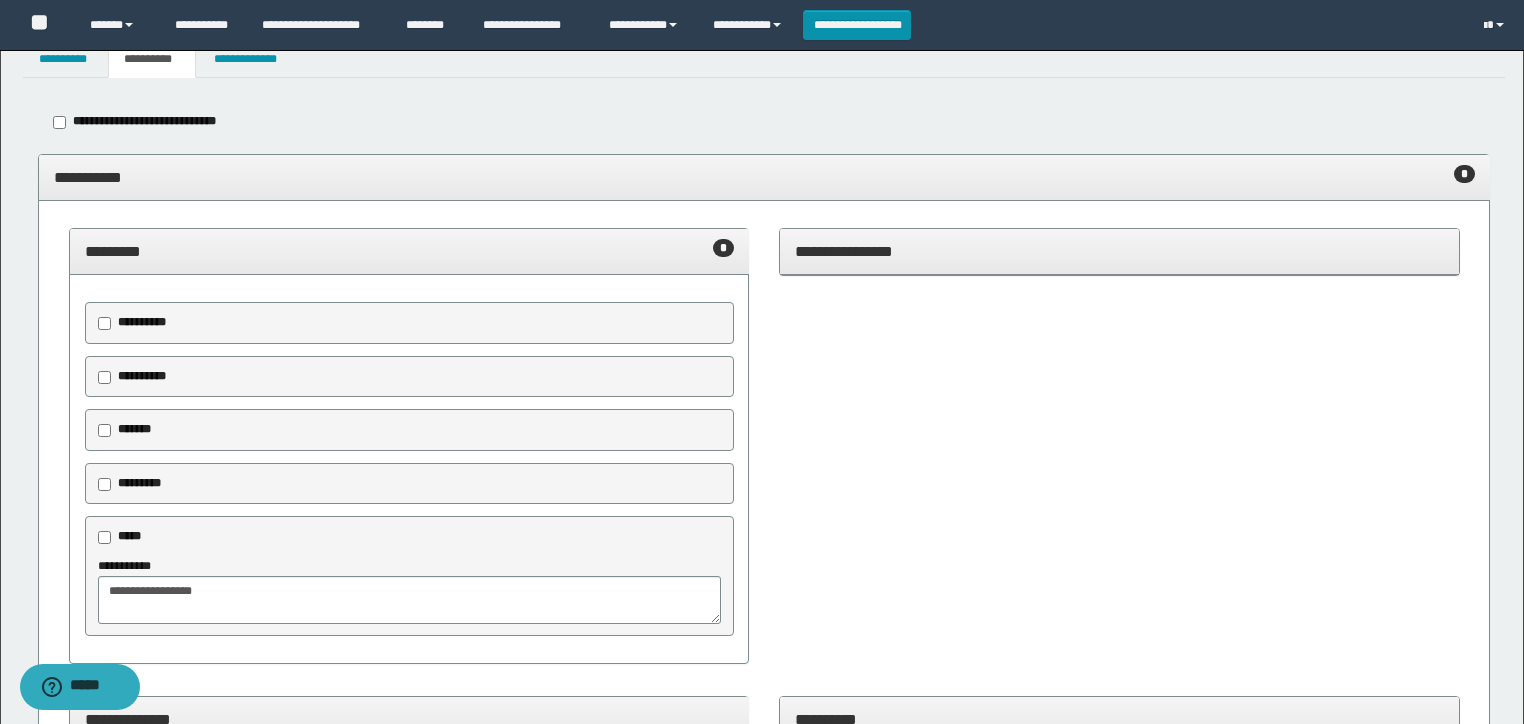 click on "********* *" at bounding box center (409, 251) 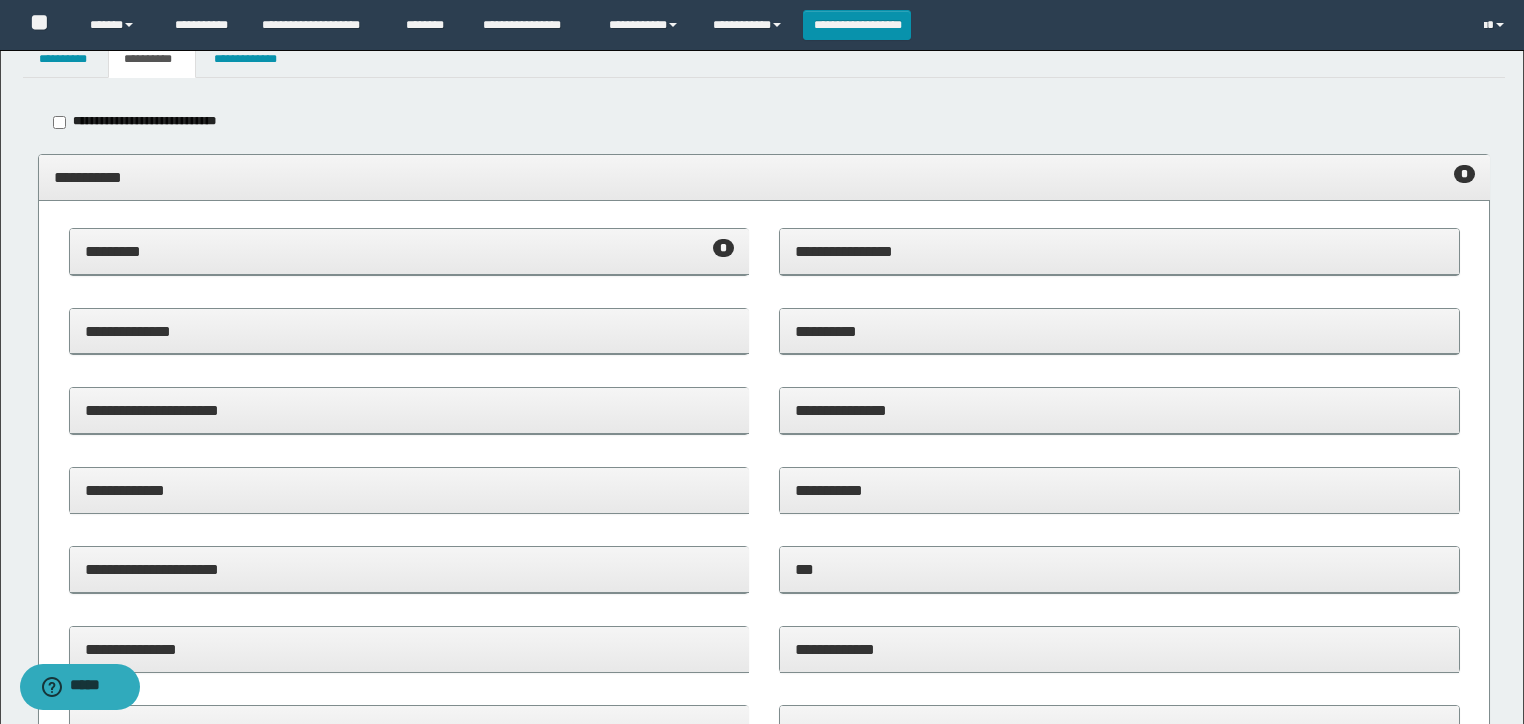 click on "**********" at bounding box center (764, 177) 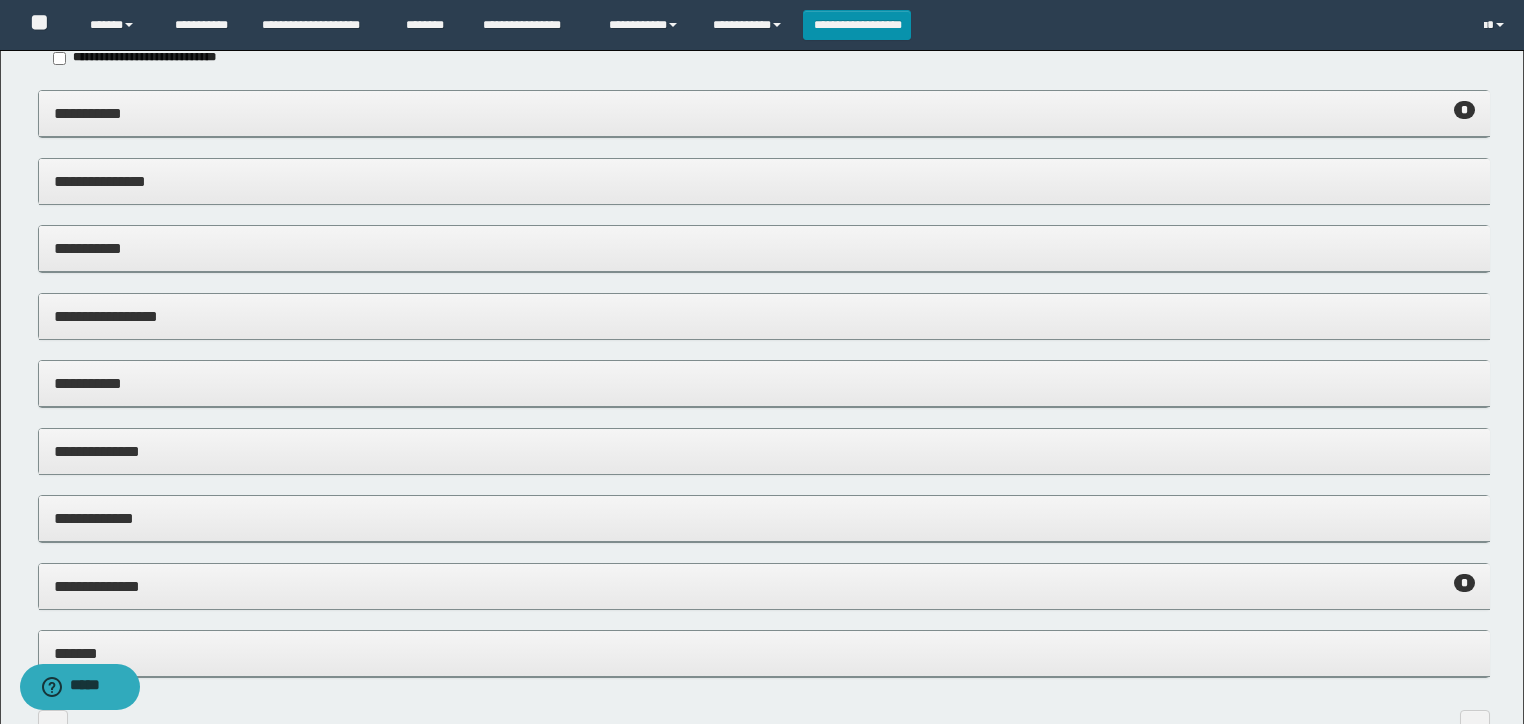scroll, scrollTop: 272, scrollLeft: 0, axis: vertical 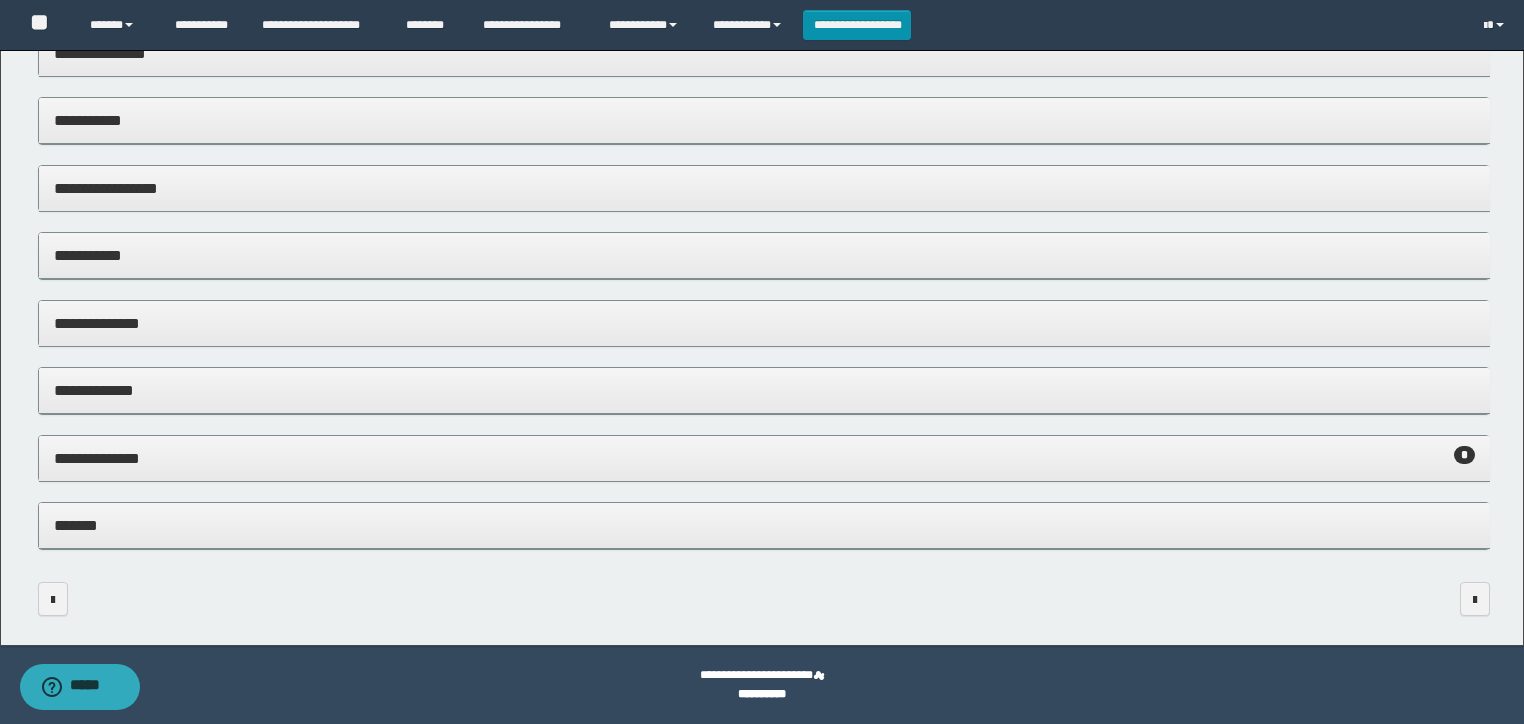 click on "**********" at bounding box center [764, 458] 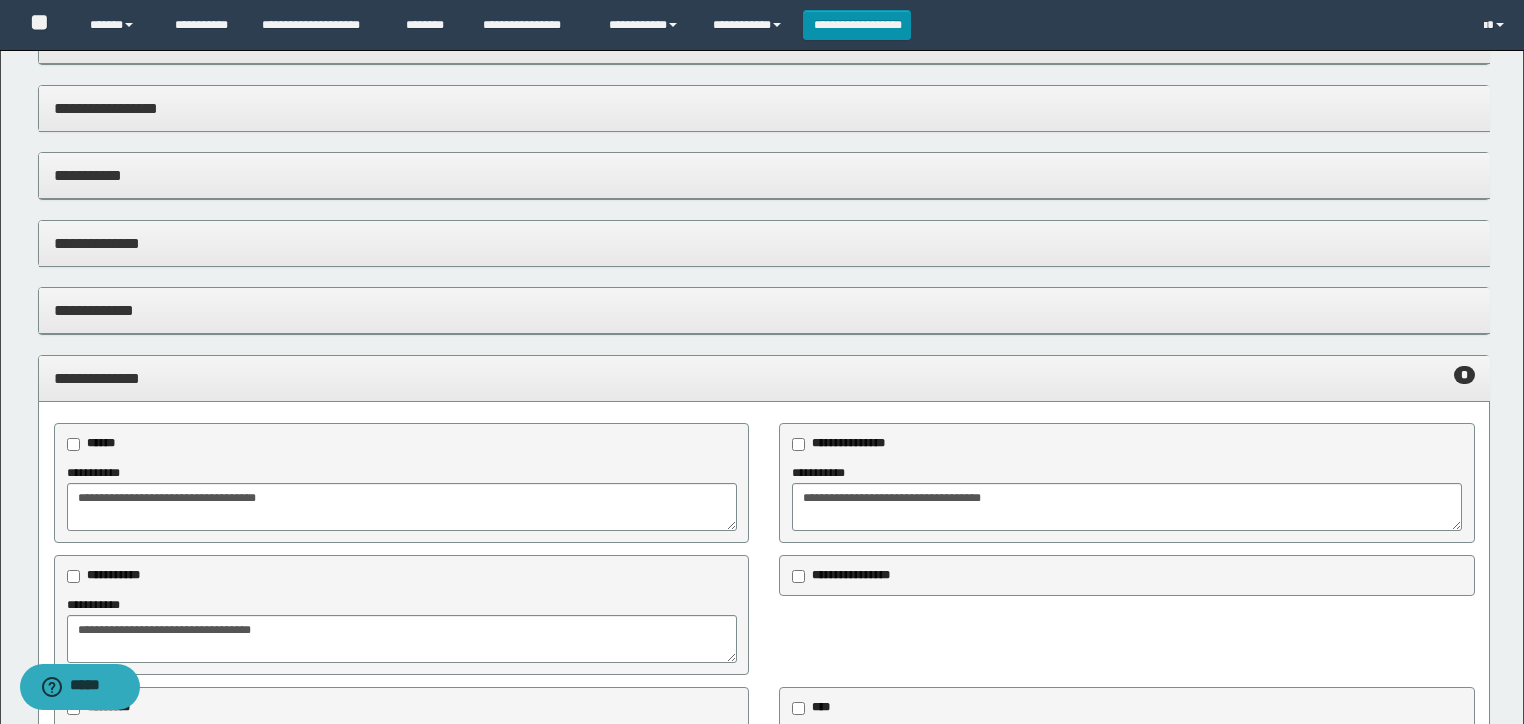 click on "**********" at bounding box center [764, 379] 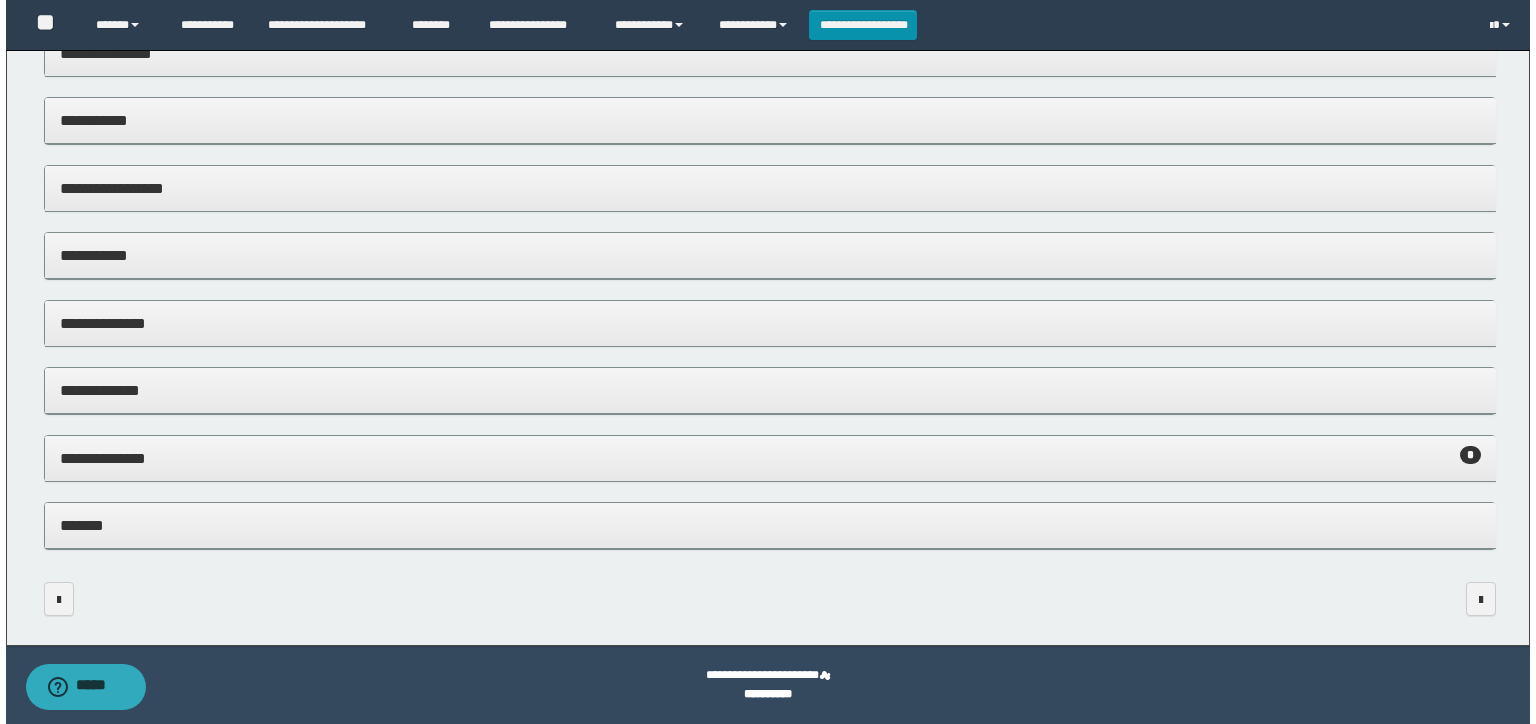 scroll, scrollTop: 0, scrollLeft: 0, axis: both 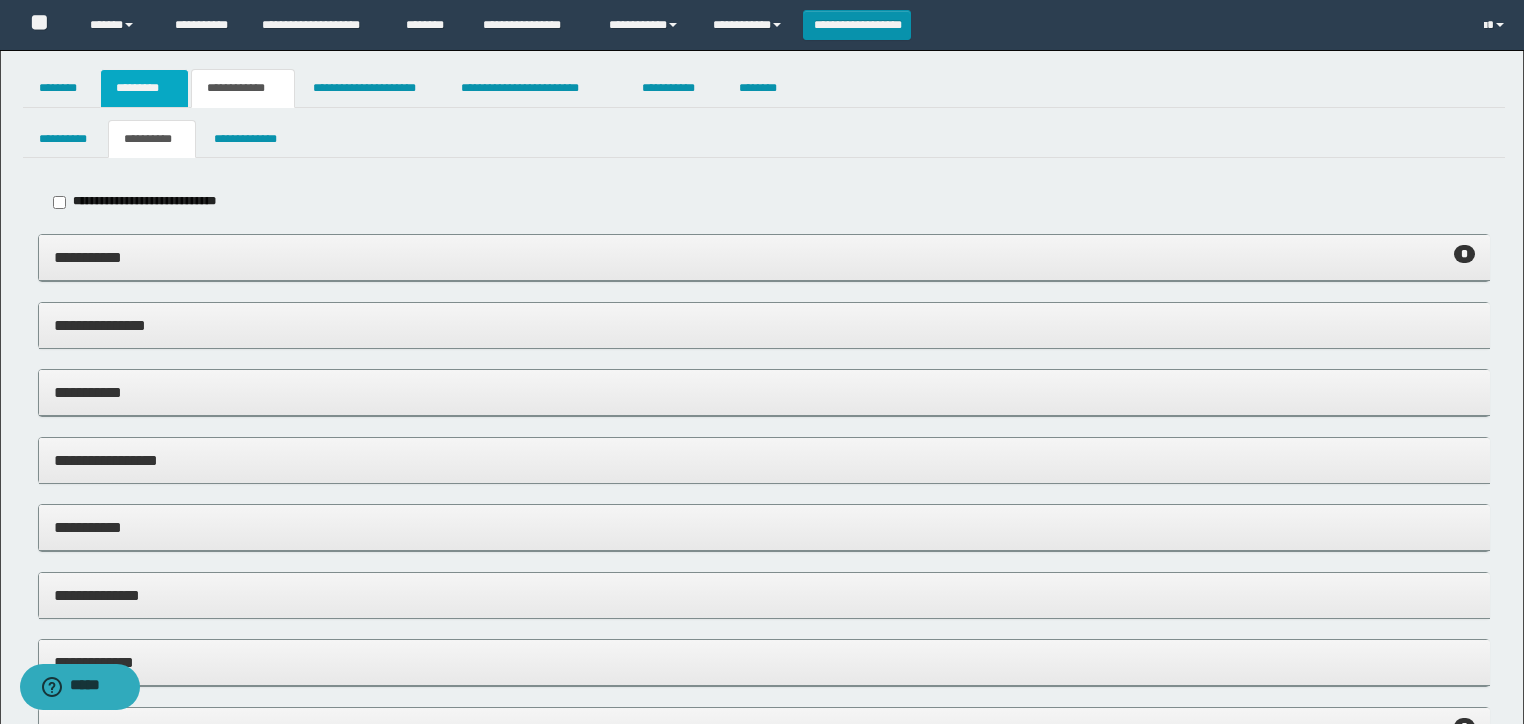 click on "*********" at bounding box center [144, 88] 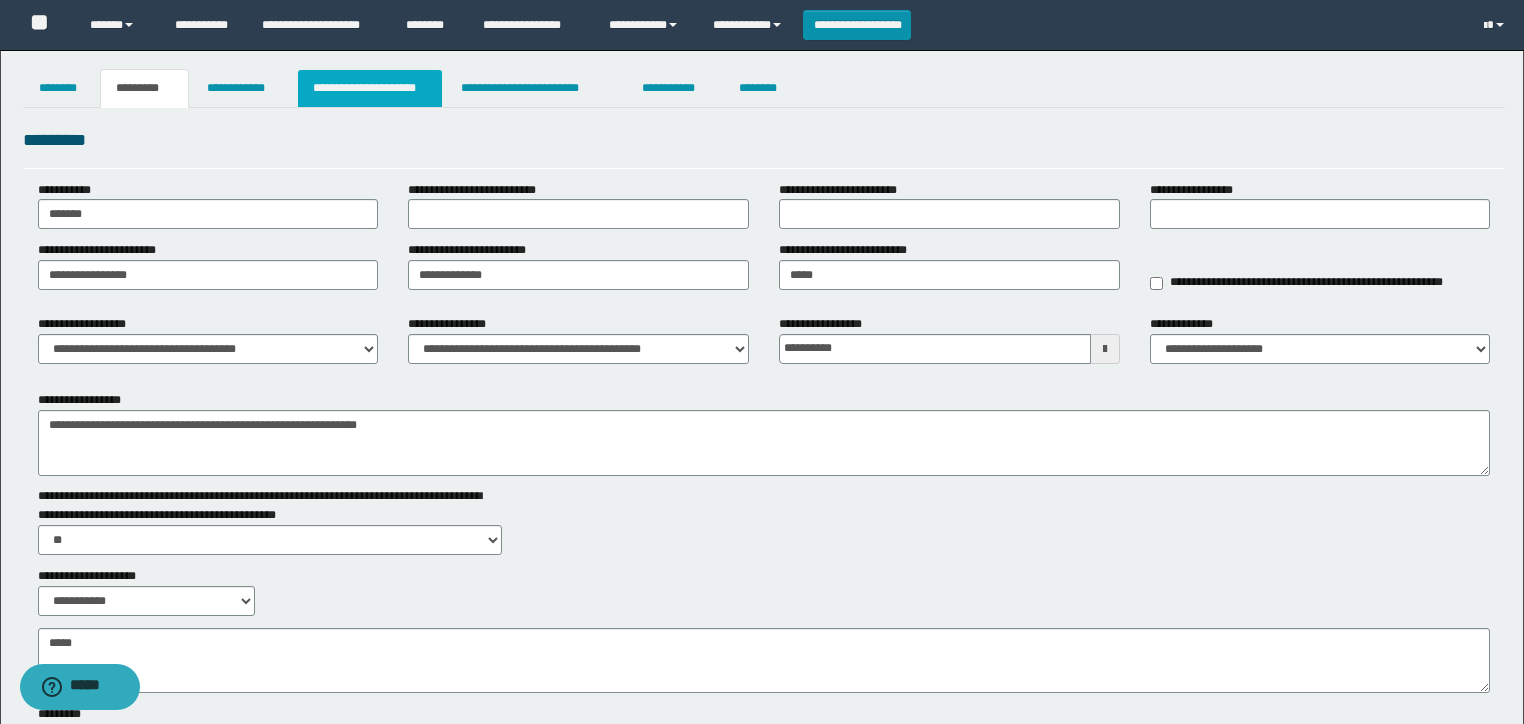 click on "**********" at bounding box center (370, 88) 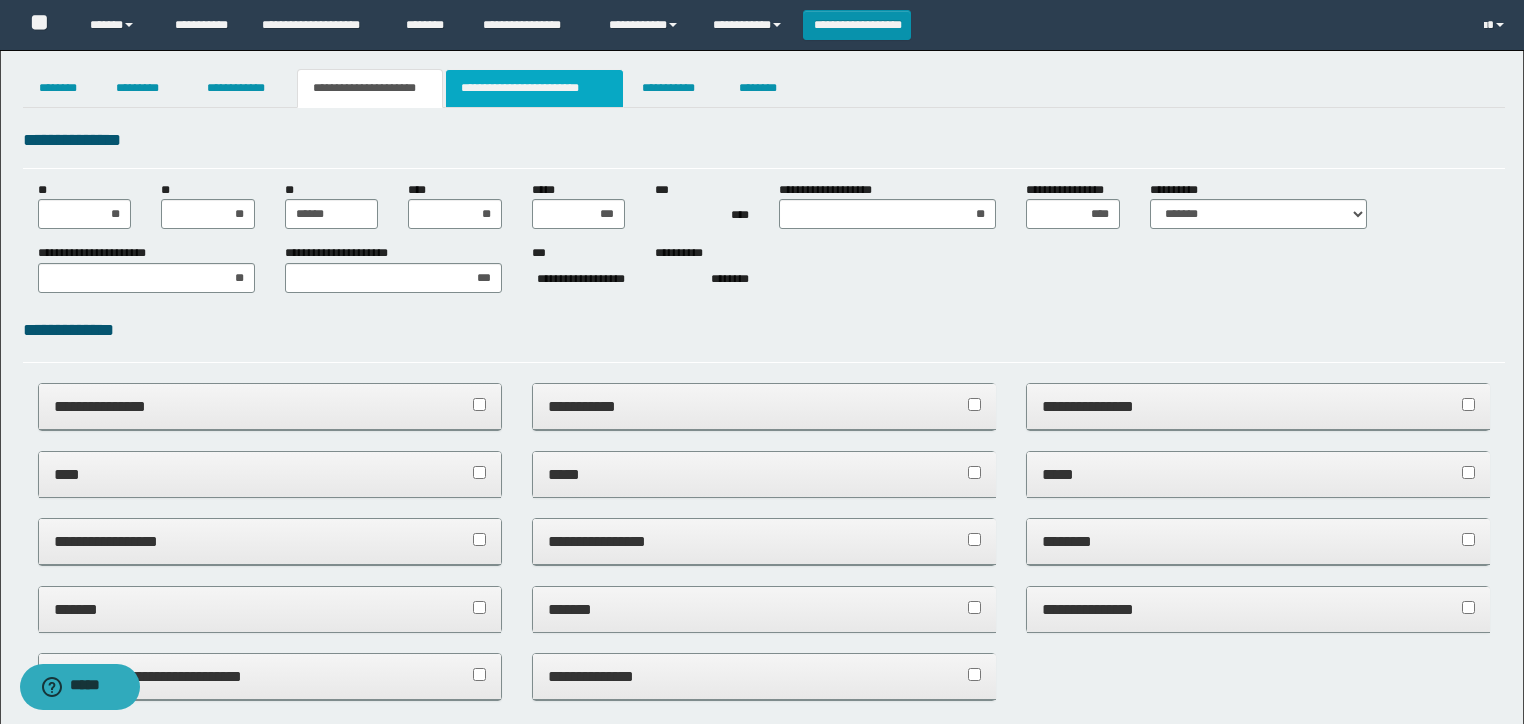 click on "**********" at bounding box center (534, 88) 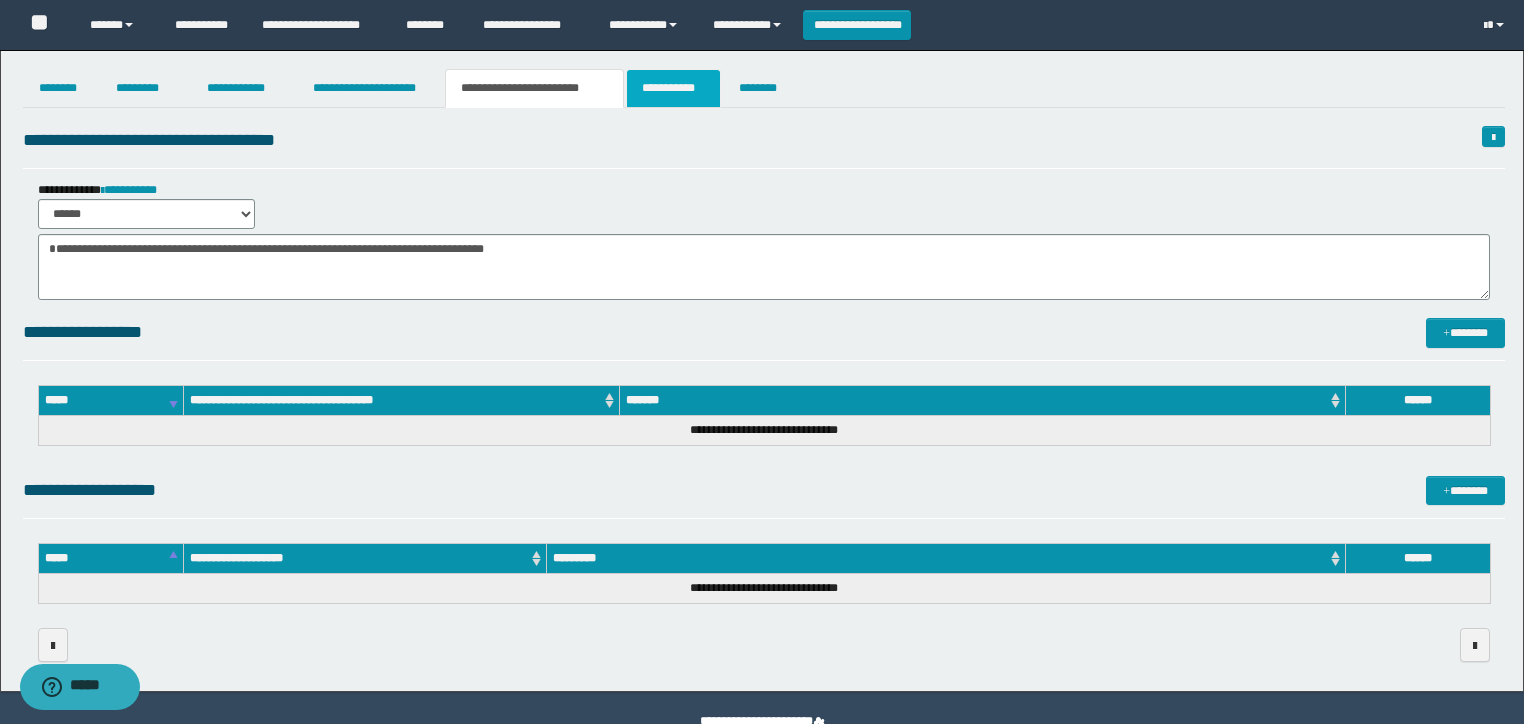 click on "**********" at bounding box center (673, 88) 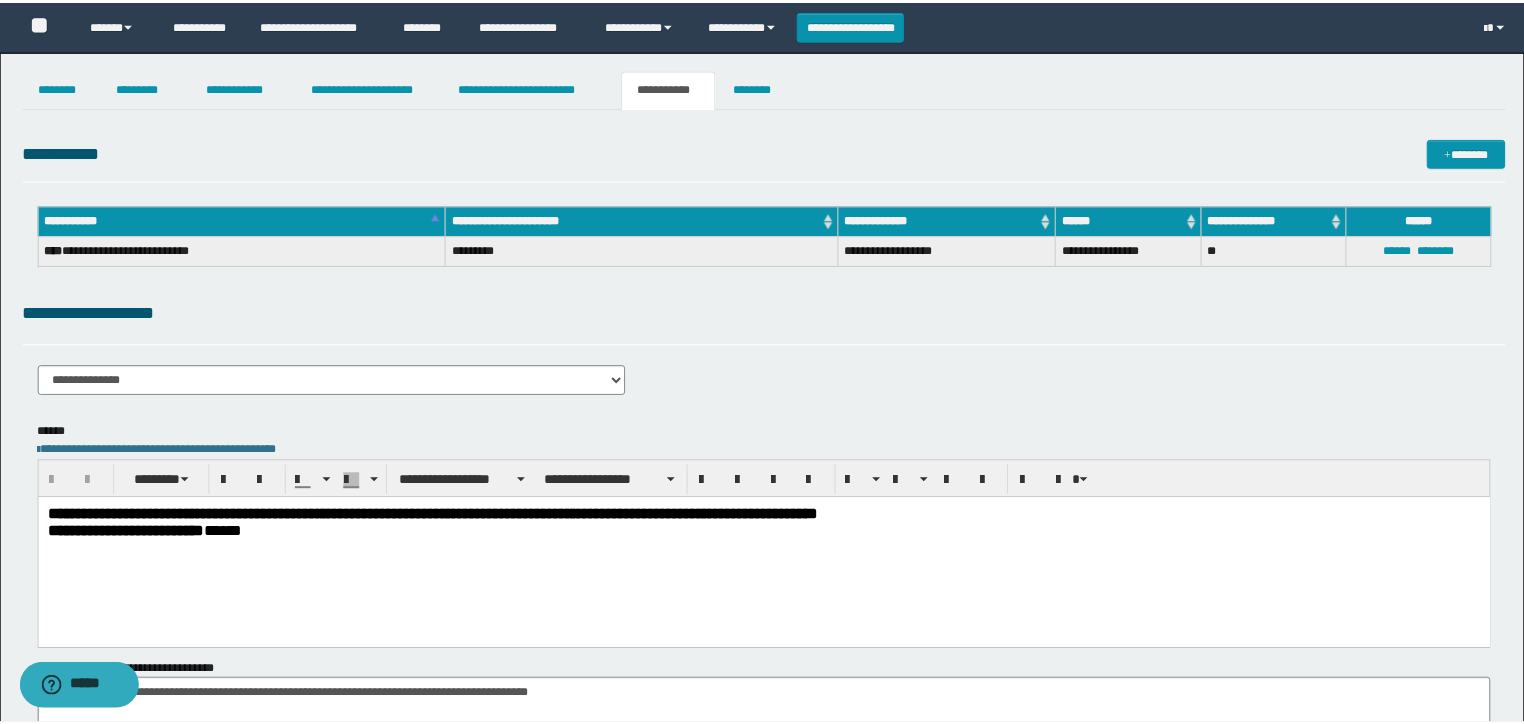 scroll, scrollTop: 0, scrollLeft: 0, axis: both 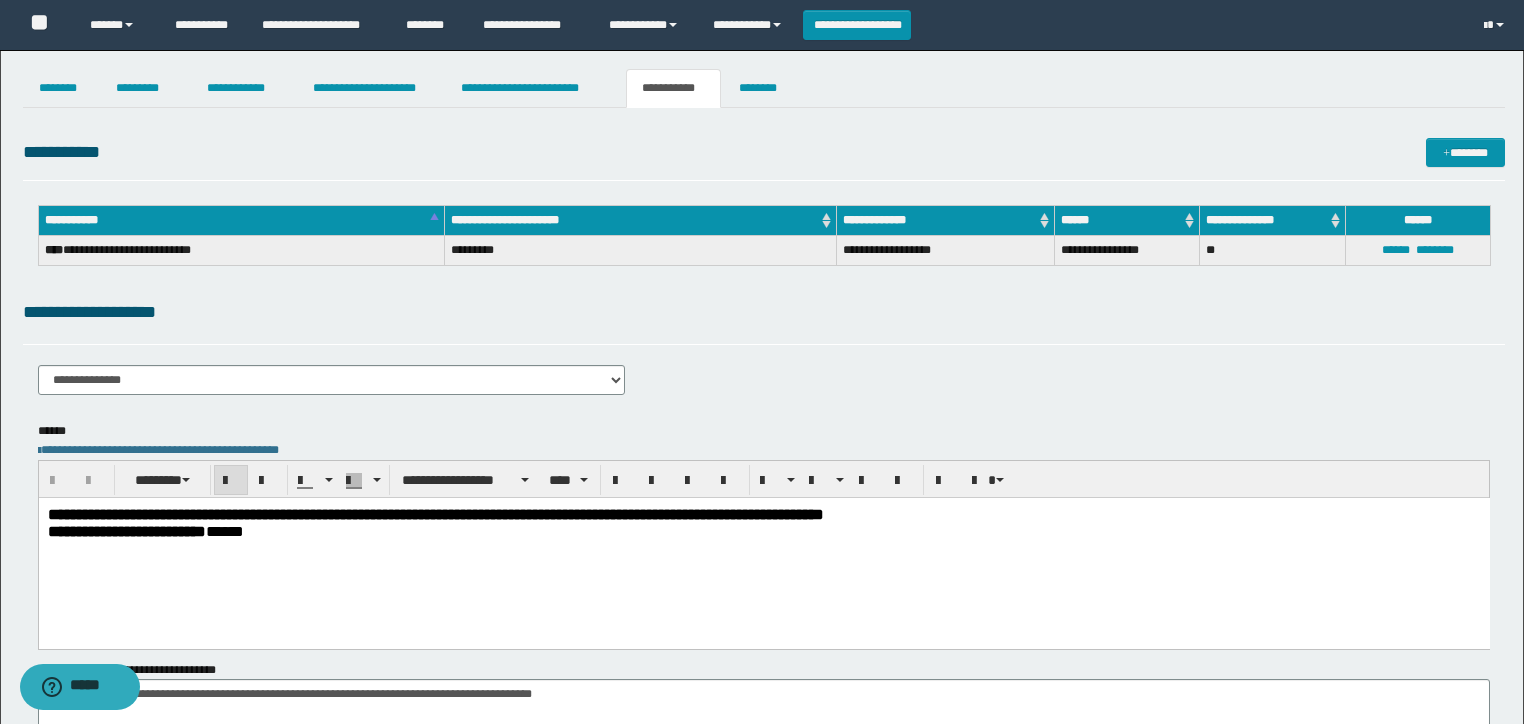 click on "**********" at bounding box center [435, 513] 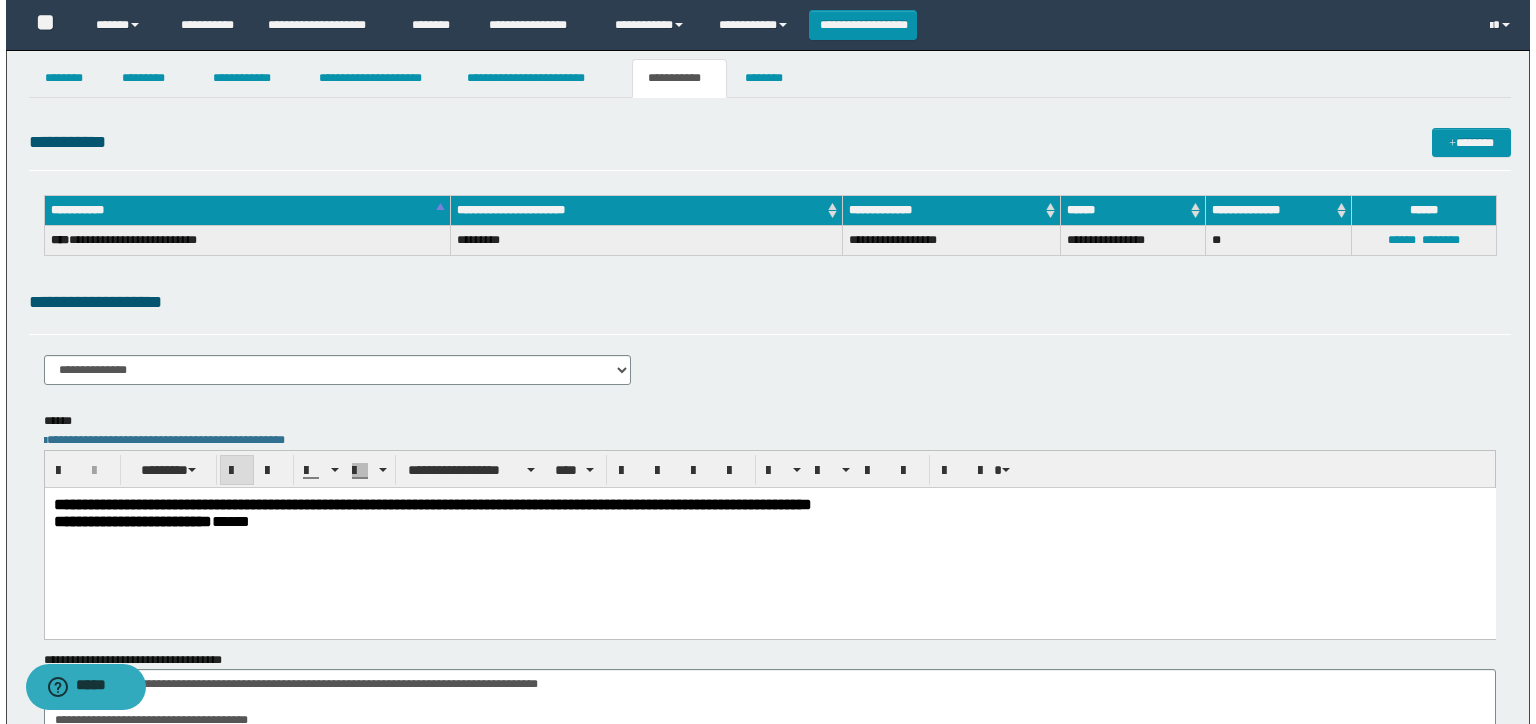 scroll, scrollTop: 0, scrollLeft: 0, axis: both 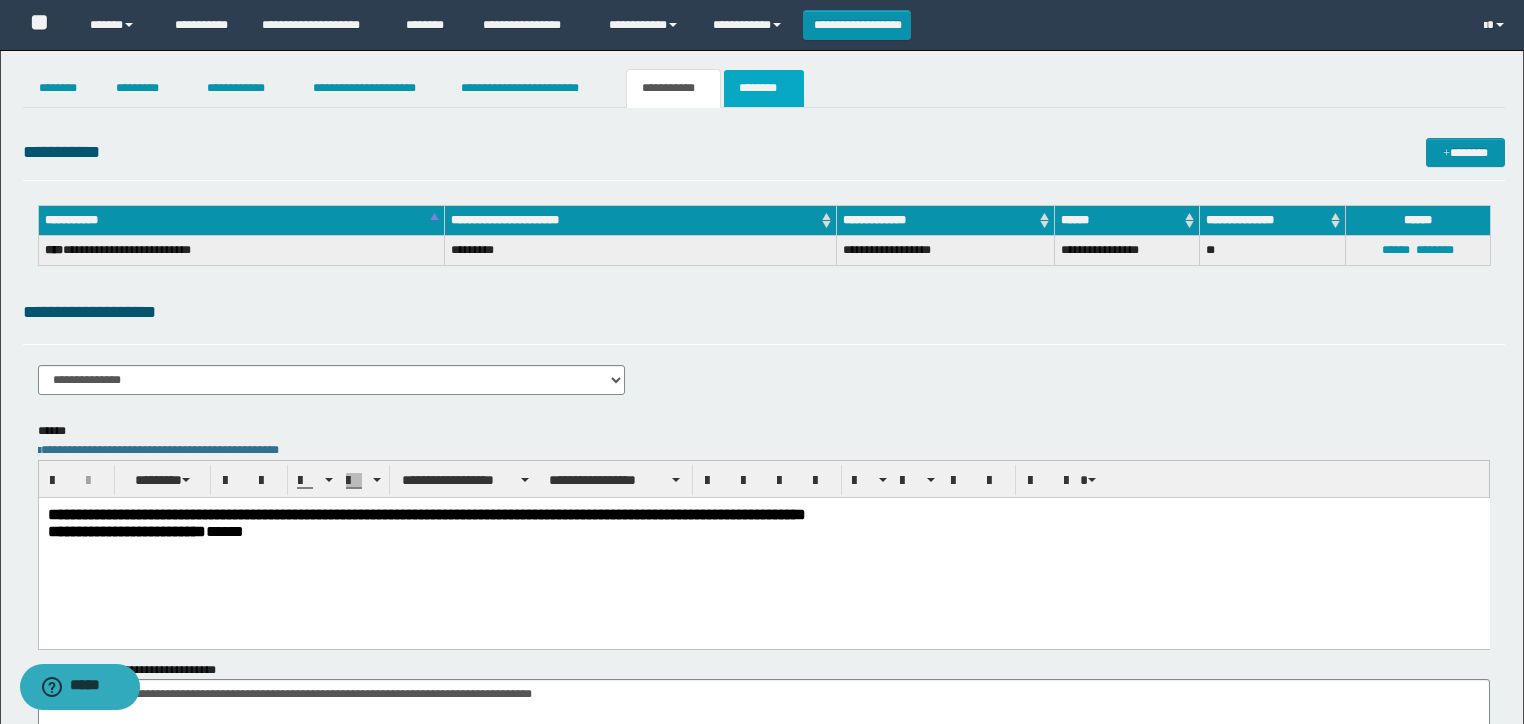click on "********" at bounding box center [764, 88] 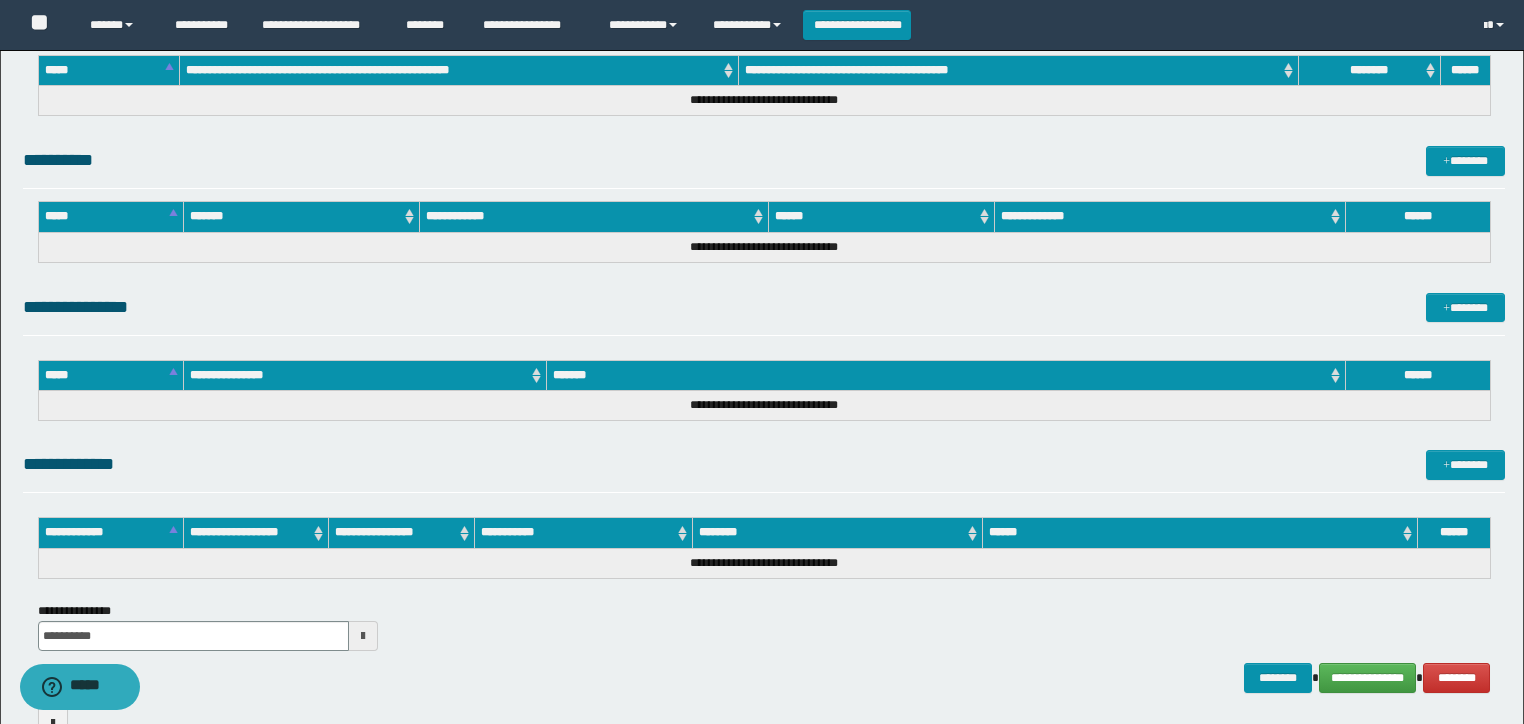 scroll, scrollTop: 831, scrollLeft: 0, axis: vertical 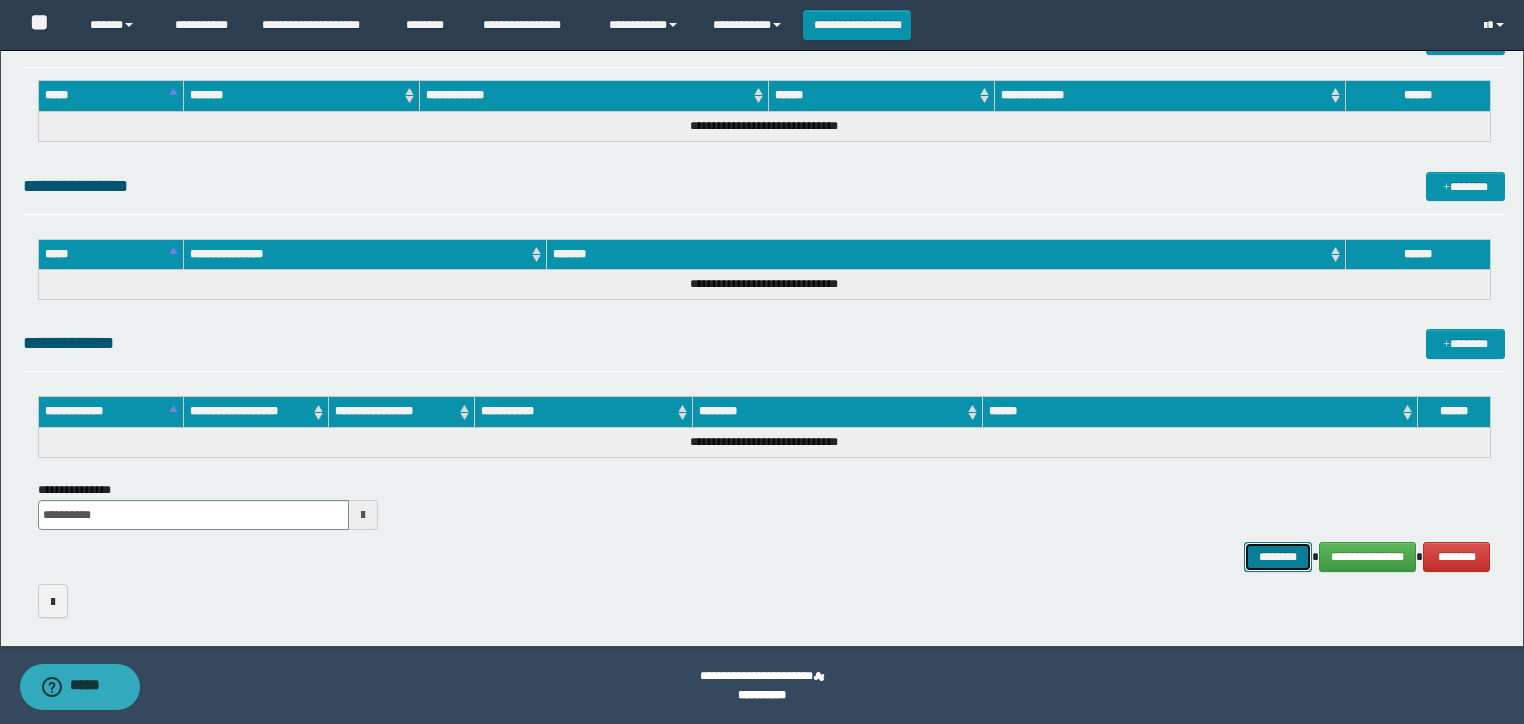 click on "********" at bounding box center [1277, 557] 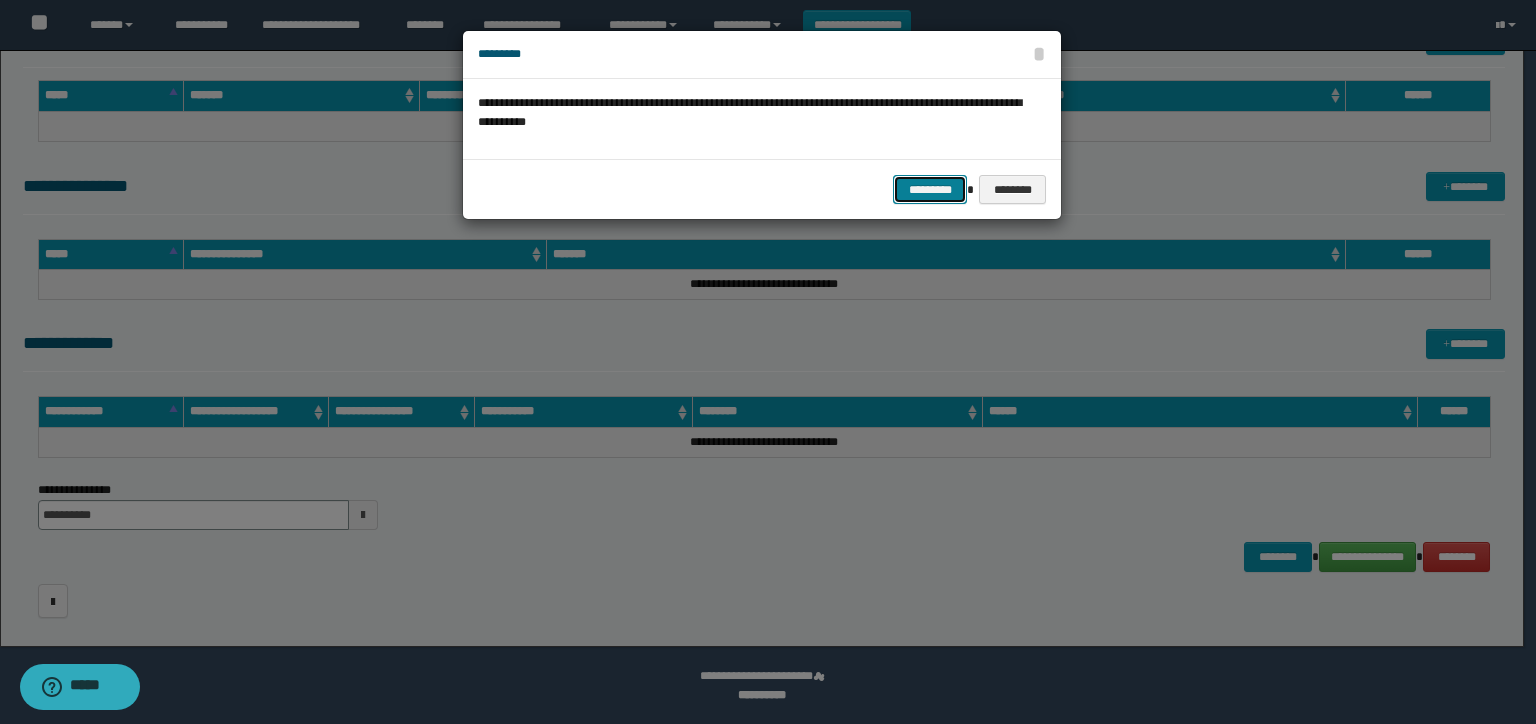 click on "*********" at bounding box center [930, 190] 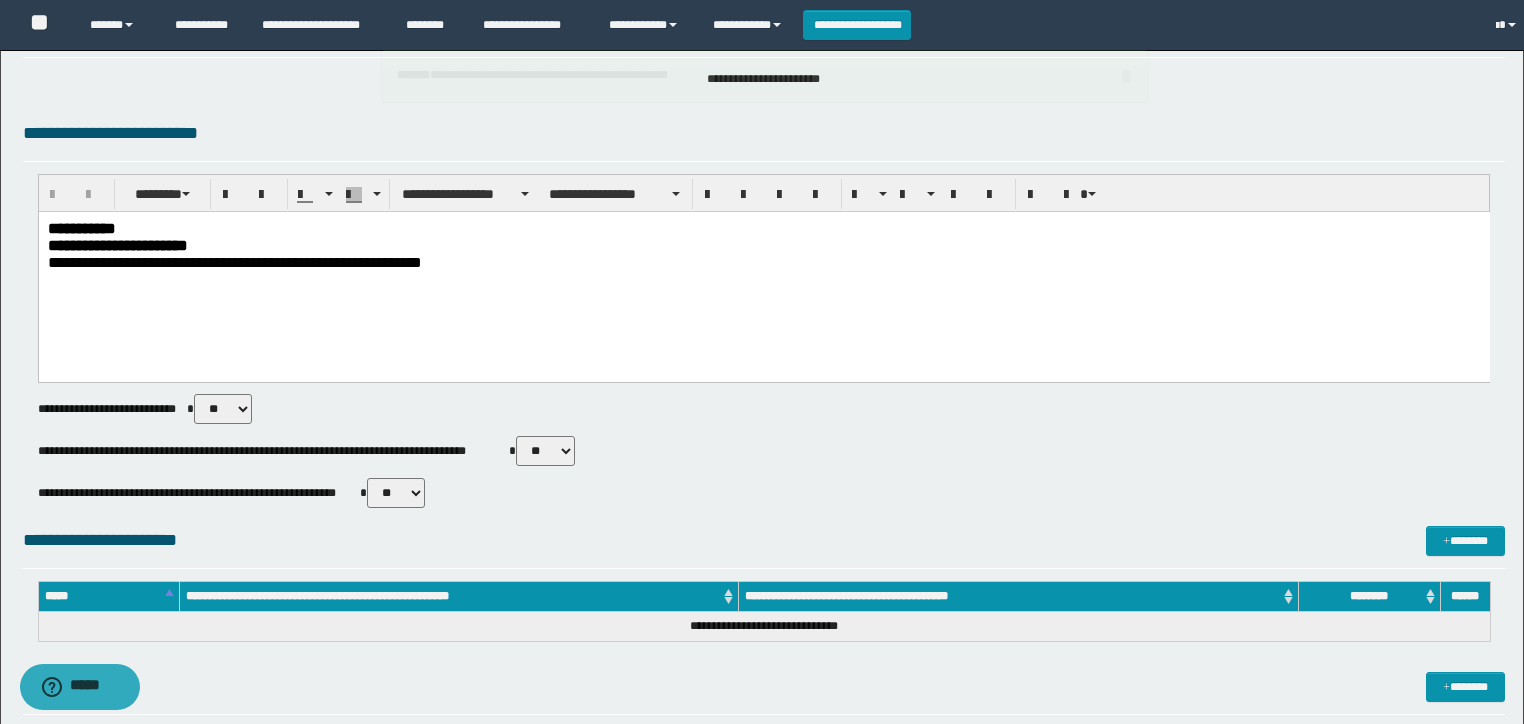 scroll, scrollTop: 0, scrollLeft: 0, axis: both 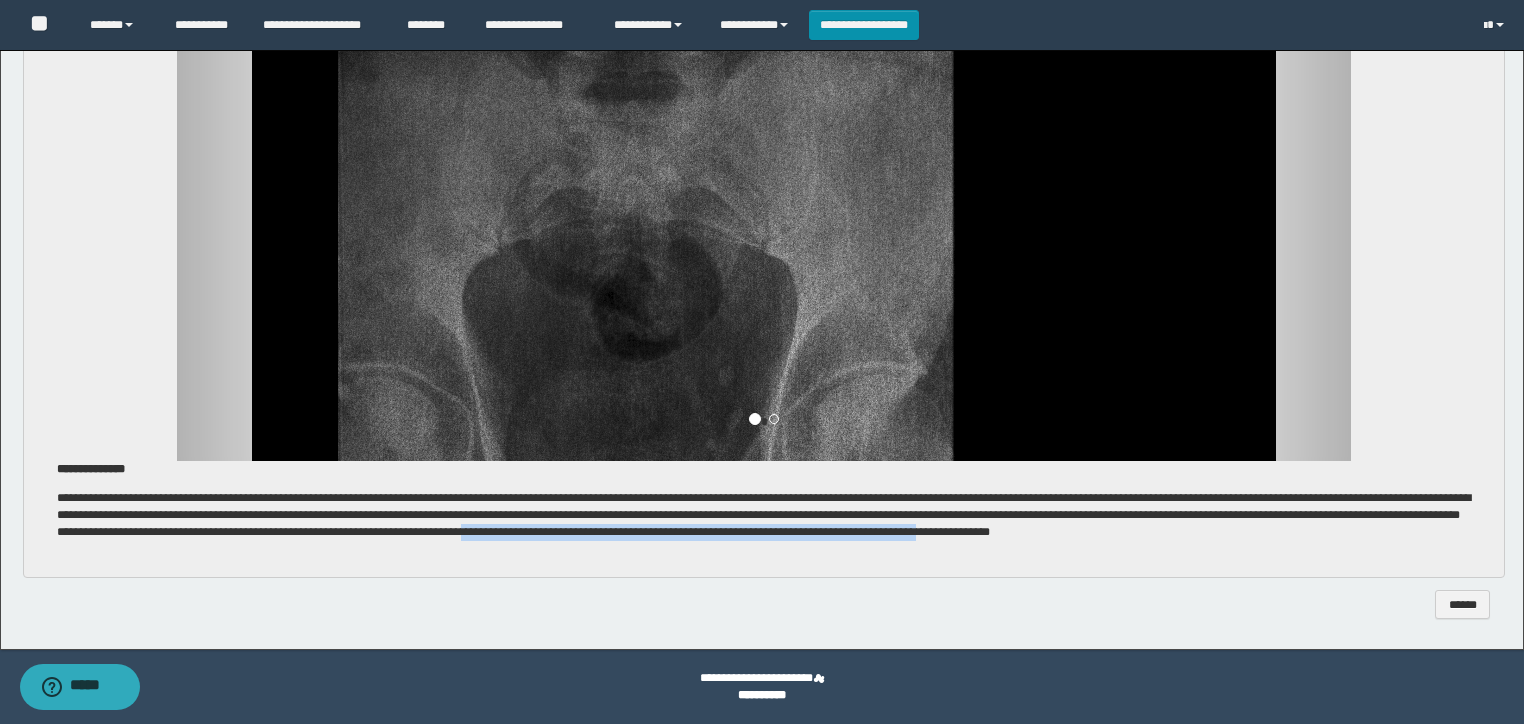 drag, startPoint x: 1033, startPoint y: 531, endPoint x: 114, endPoint y: 552, distance: 919.2399 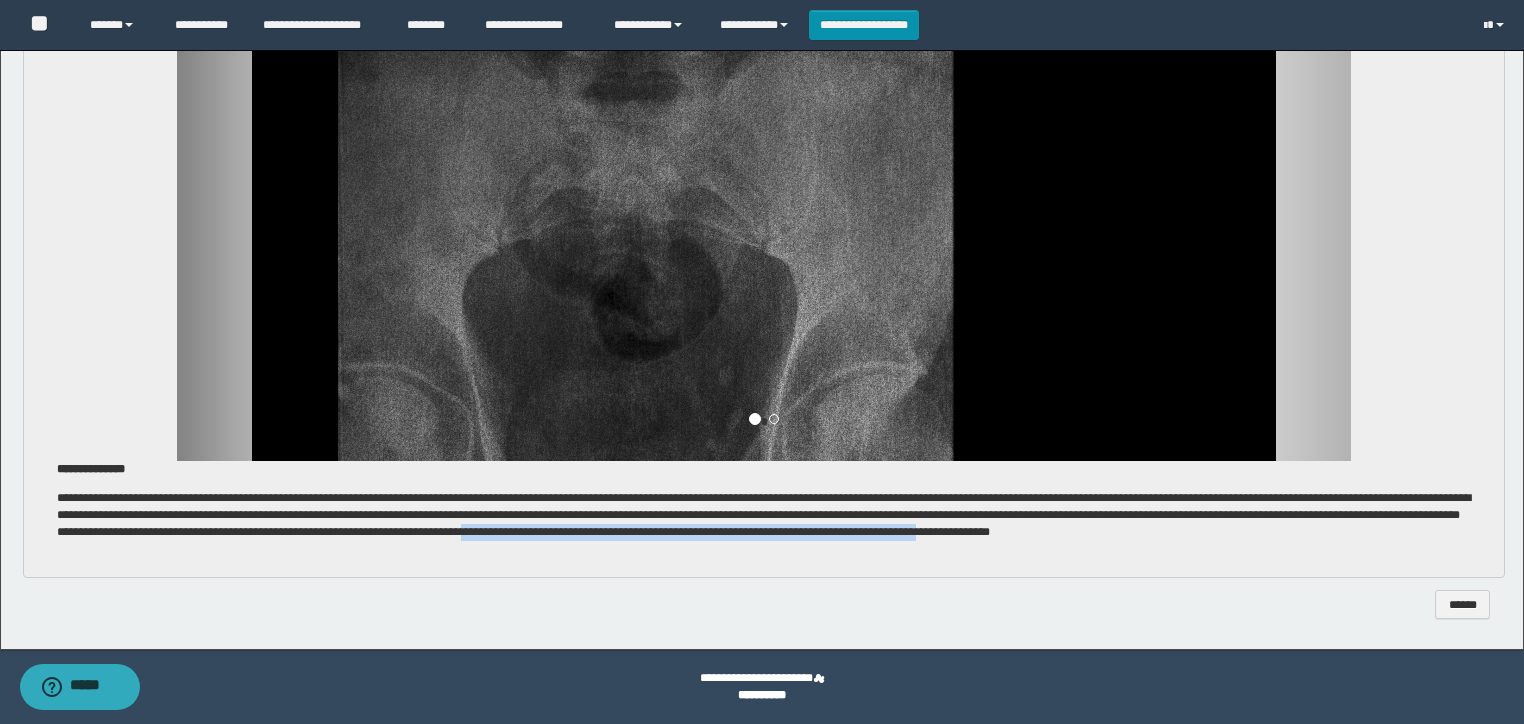 copy on "**********" 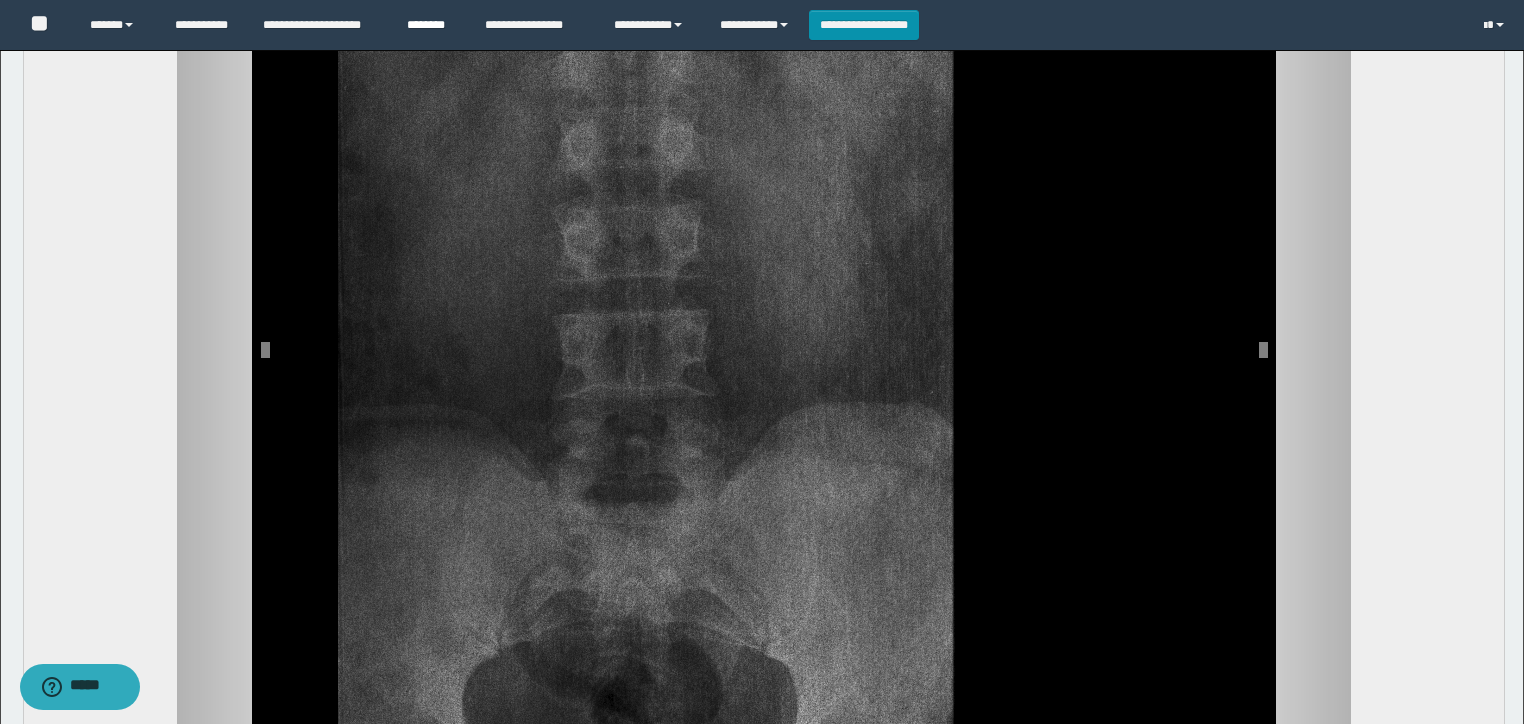 scroll, scrollTop: 334, scrollLeft: 0, axis: vertical 